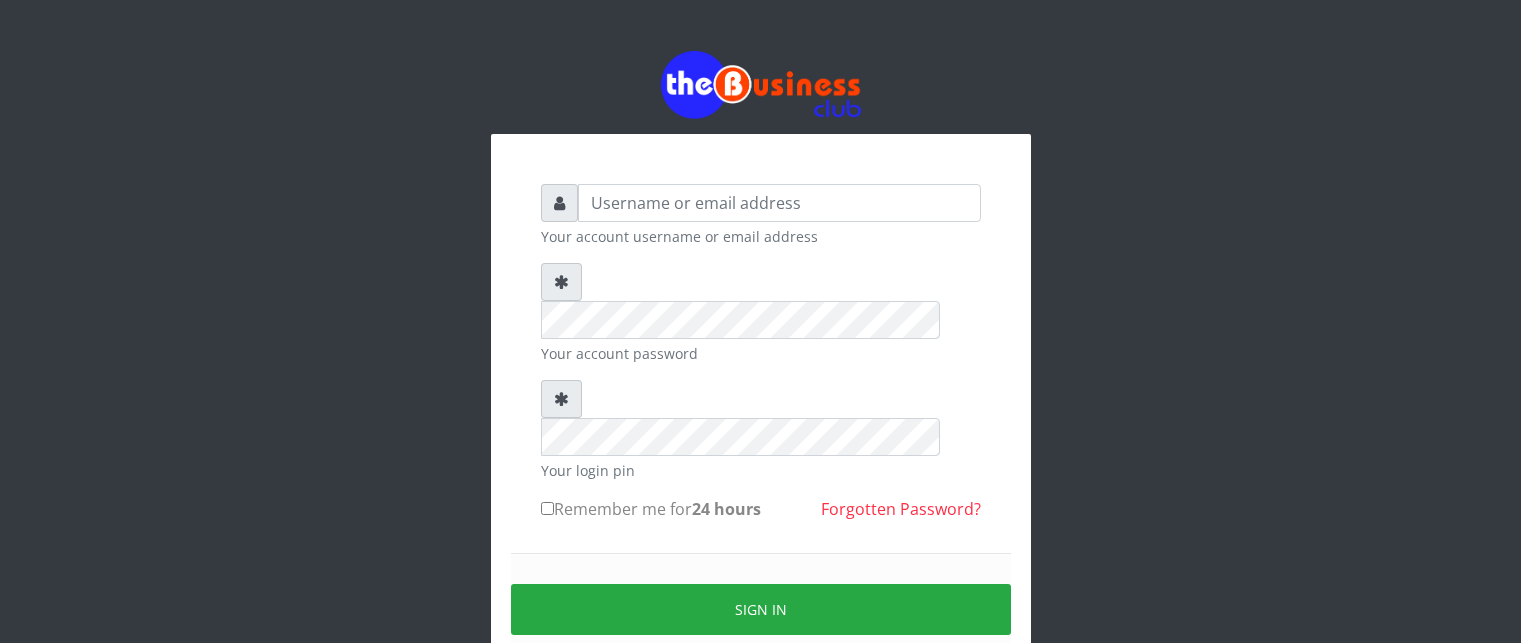 scroll, scrollTop: 0, scrollLeft: 0, axis: both 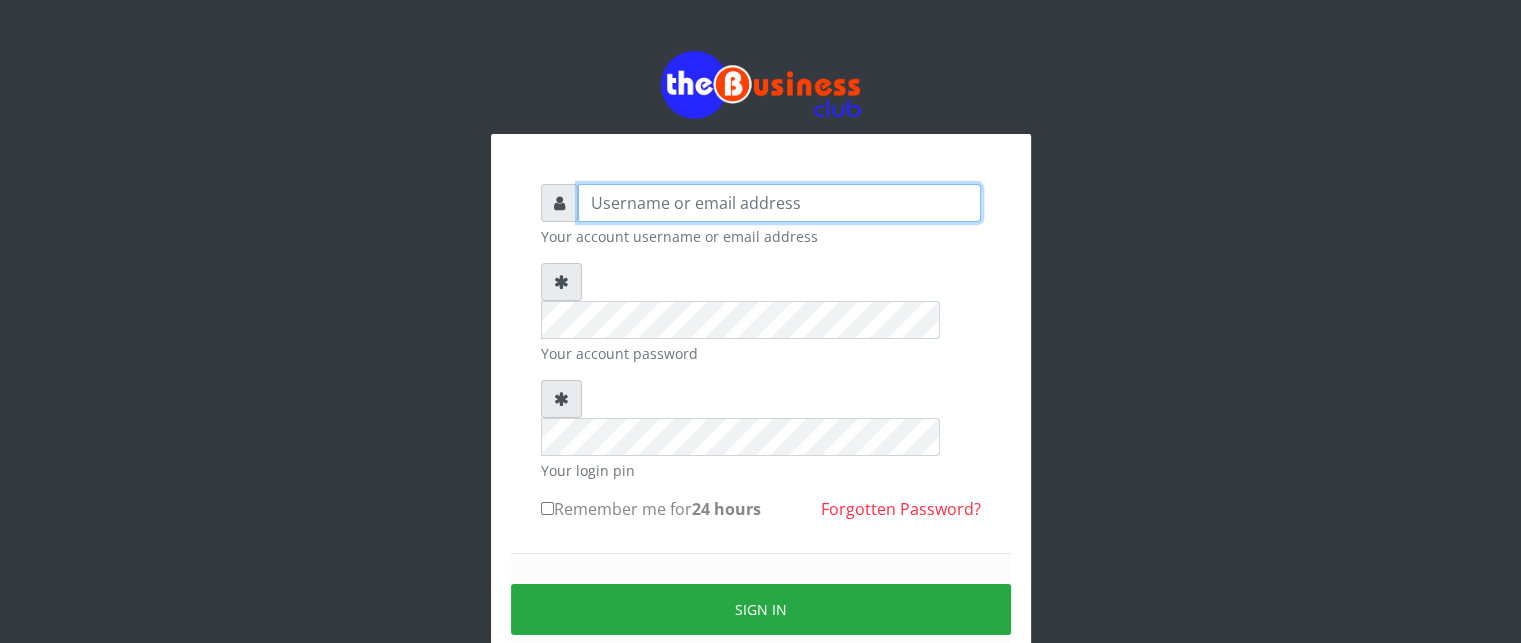 click at bounding box center [779, 203] 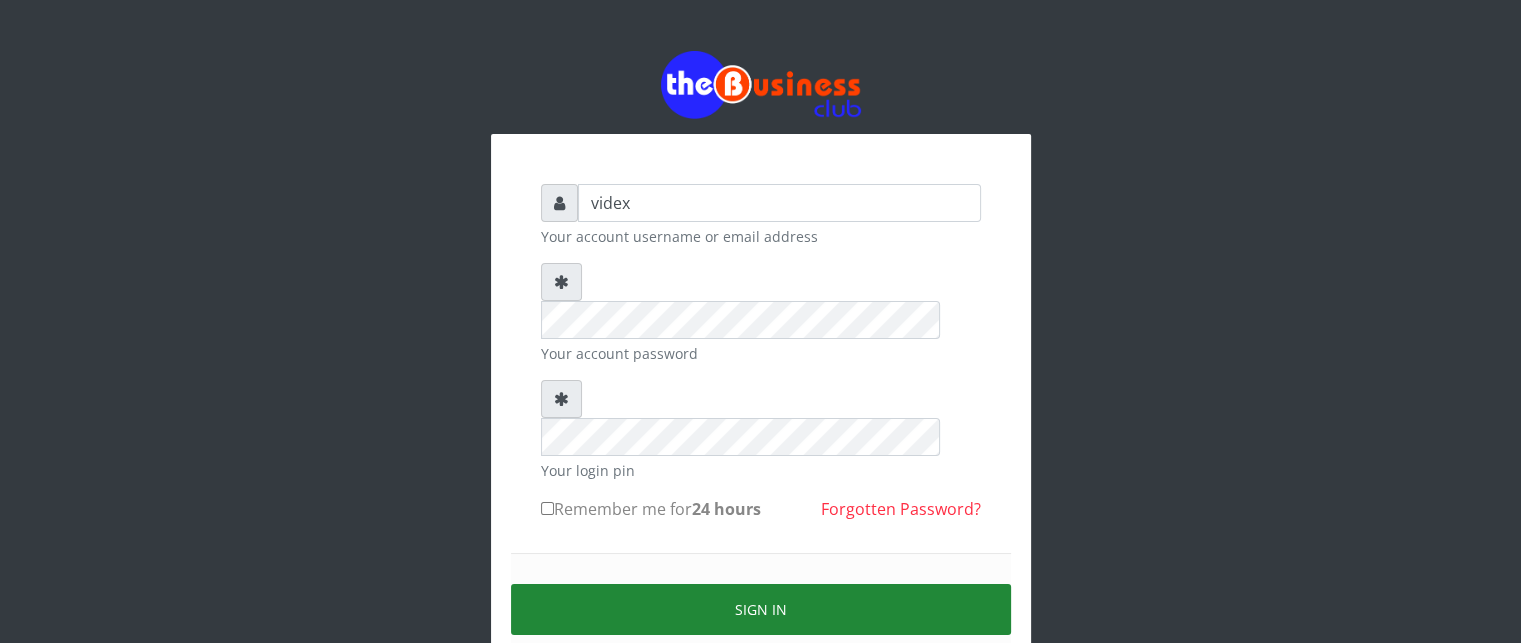 click on "Sign in" at bounding box center [761, 609] 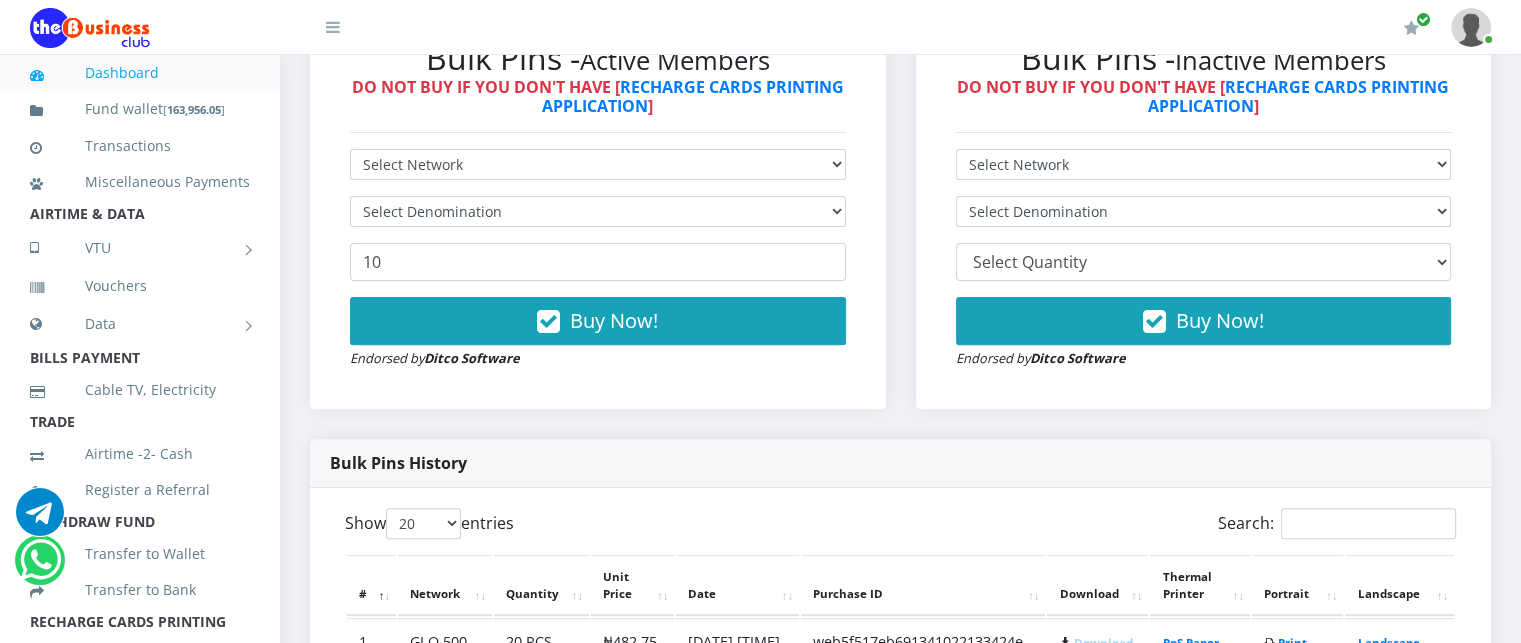 scroll, scrollTop: 634, scrollLeft: 0, axis: vertical 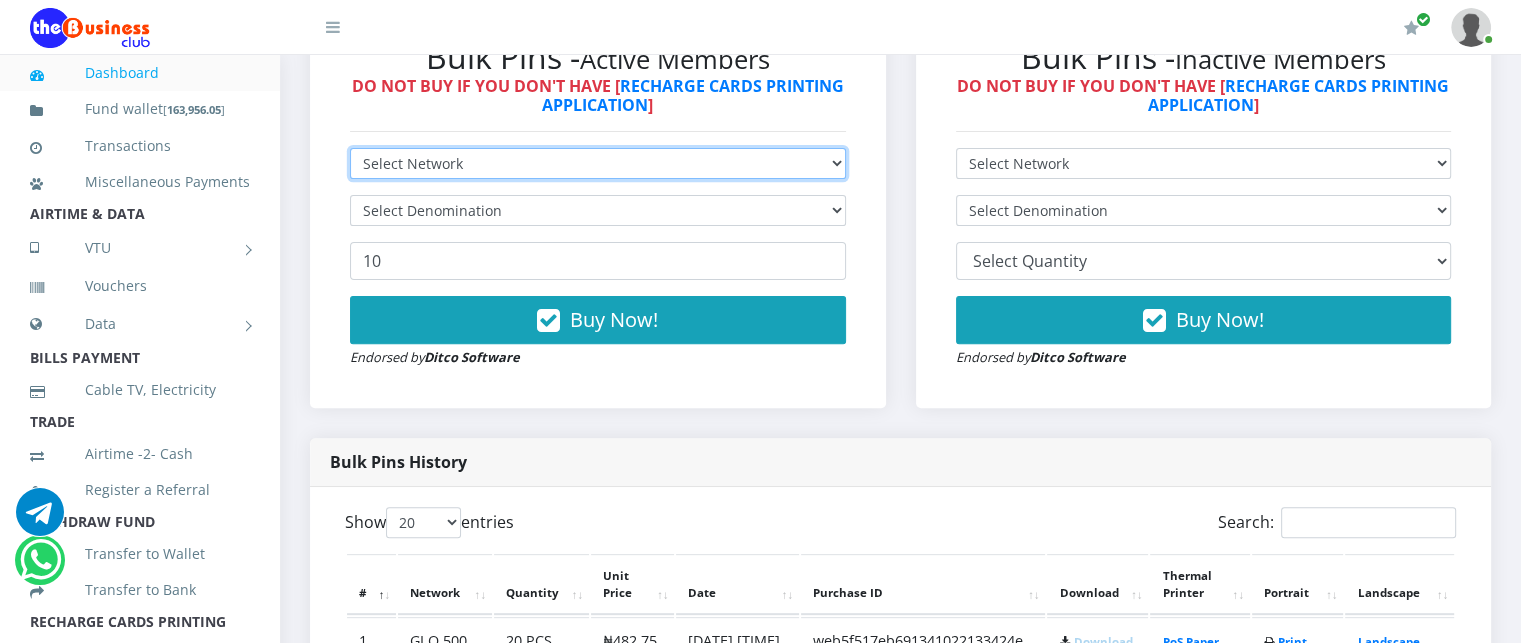 click on "Select Network
MTN
Globacom
9Mobile
Airtel" at bounding box center [598, 163] 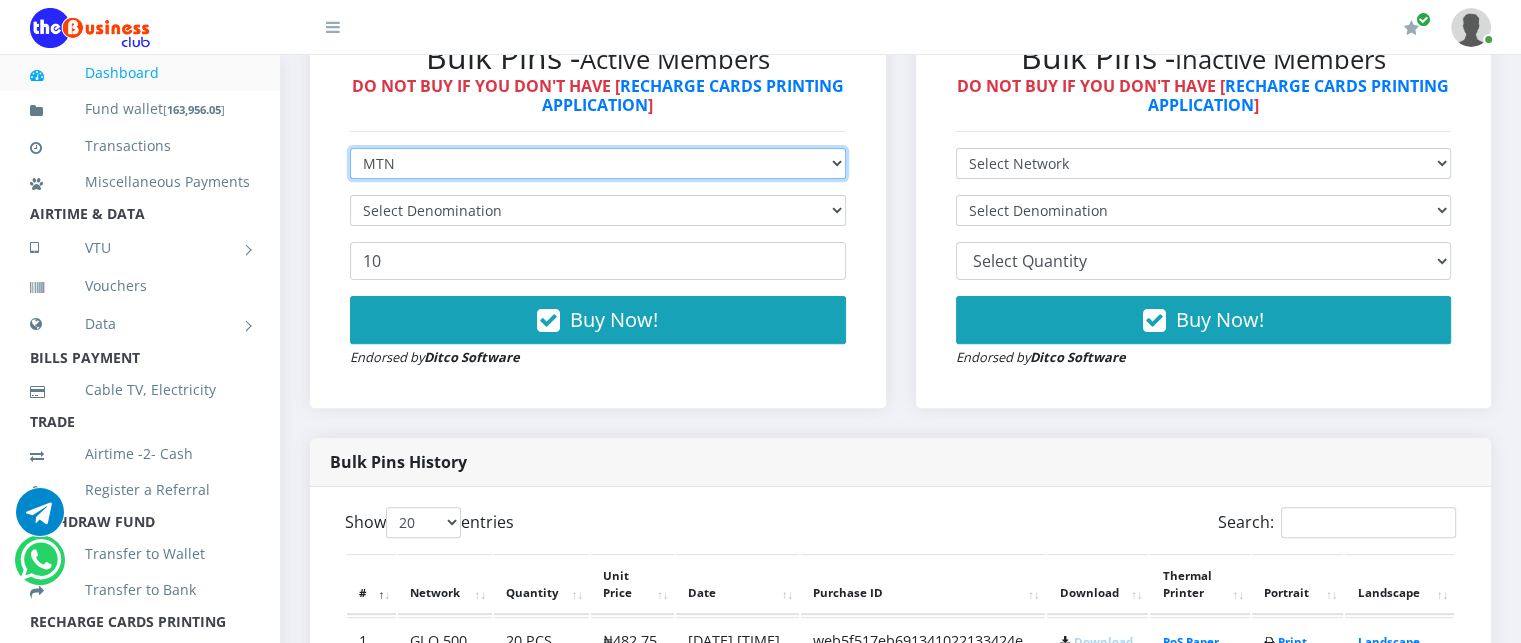 click on "Select Network
MTN
Globacom
9Mobile
Airtel" at bounding box center [598, 163] 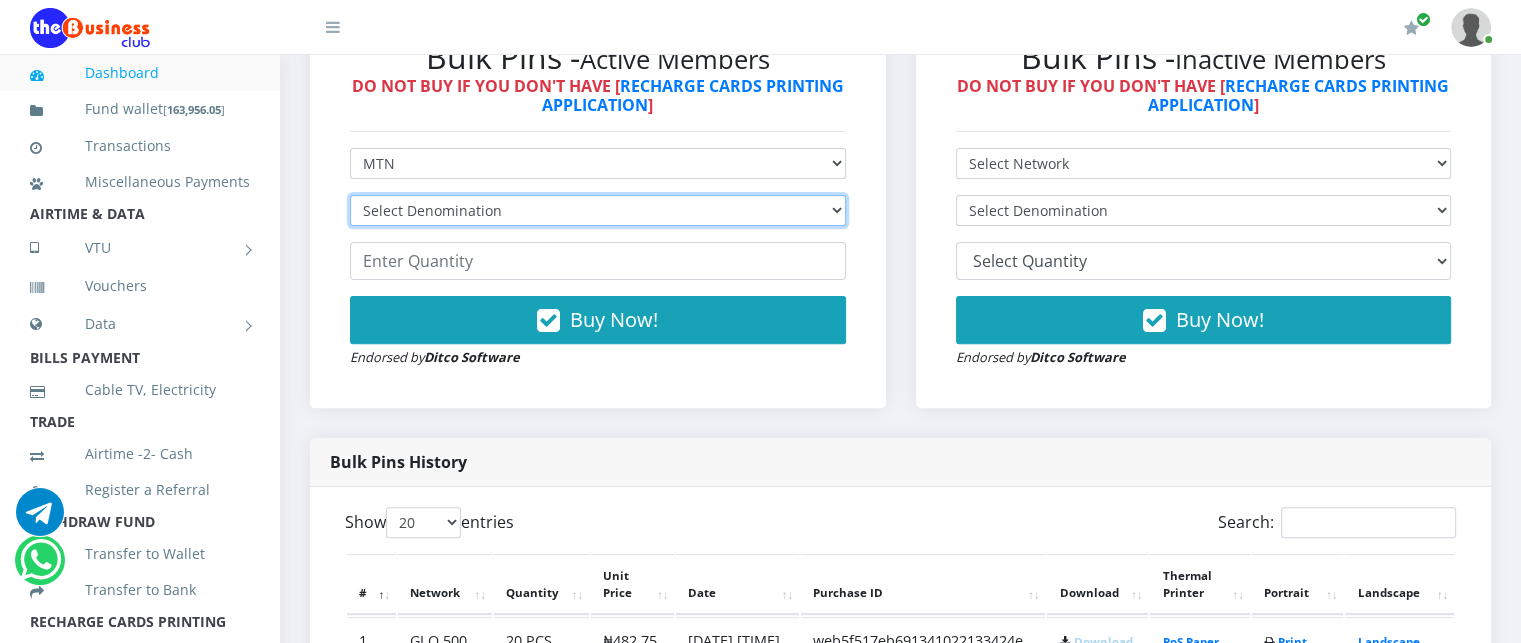 click on "Select Denomination MTN NGN100 - ₦96.99 MTN NGN200 - ₦193.98 MTN NGN400 - ₦387.96 MTN NGN500 - ₦484.95 MTN NGN1000 - ₦969.90 MTN NGN1500 - ₦1,454.85" at bounding box center (598, 210) 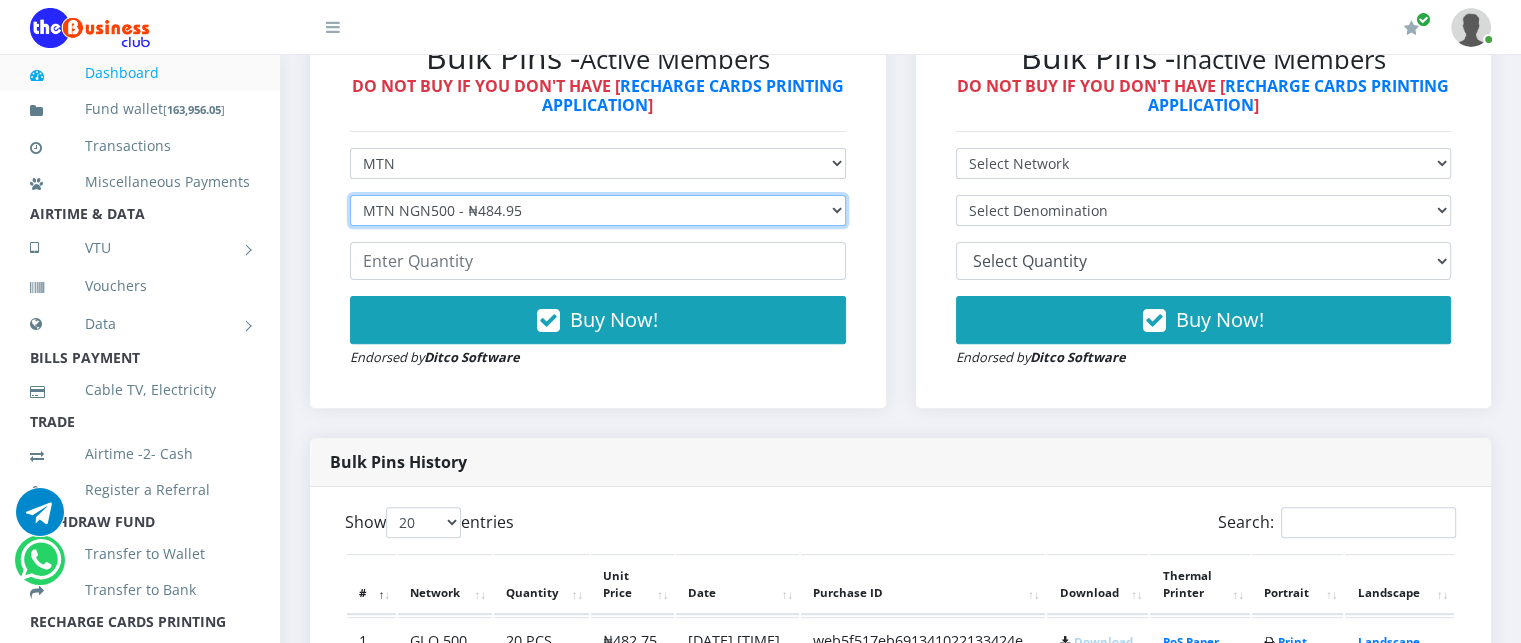 click on "Select Denomination MTN NGN100 - ₦96.99 MTN NGN200 - ₦193.98 MTN NGN400 - ₦387.96 MTN NGN500 - ₦484.95 MTN NGN1000 - ₦969.90 MTN NGN1500 - ₦1,454.85" at bounding box center [598, 210] 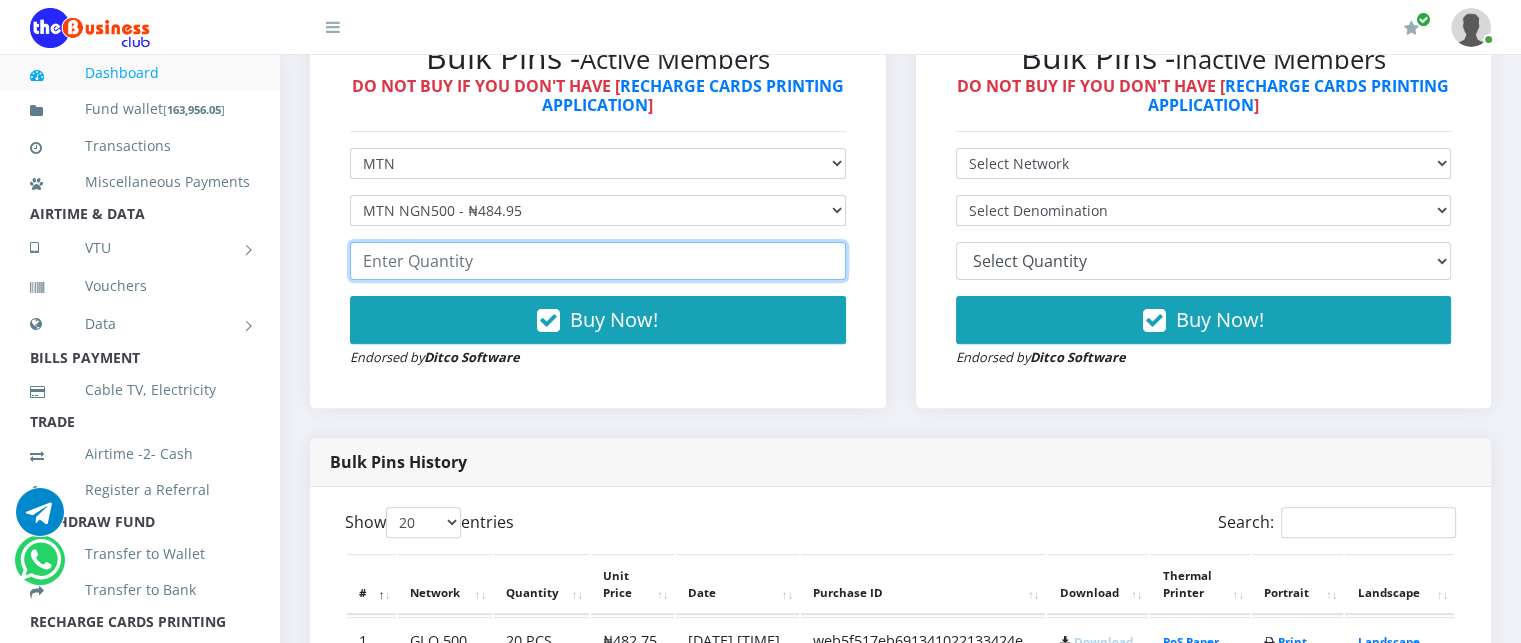 click at bounding box center (598, 261) 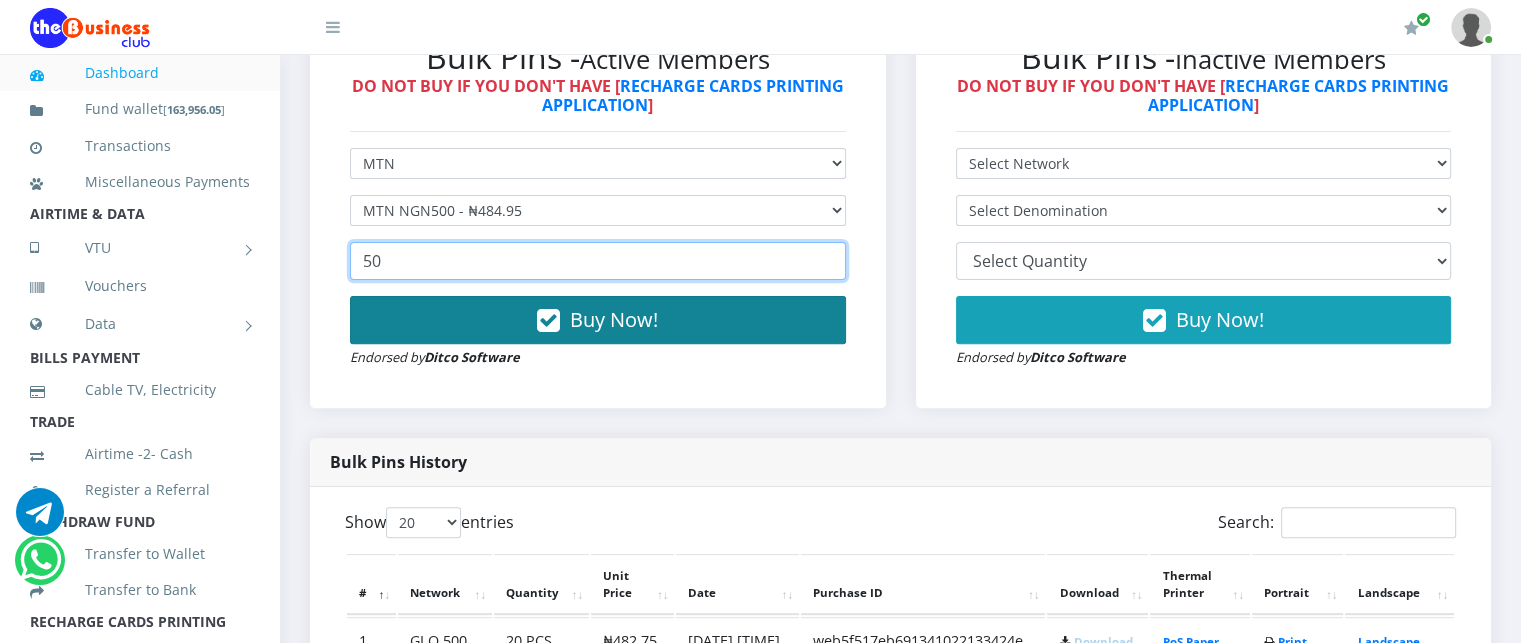 type on "50" 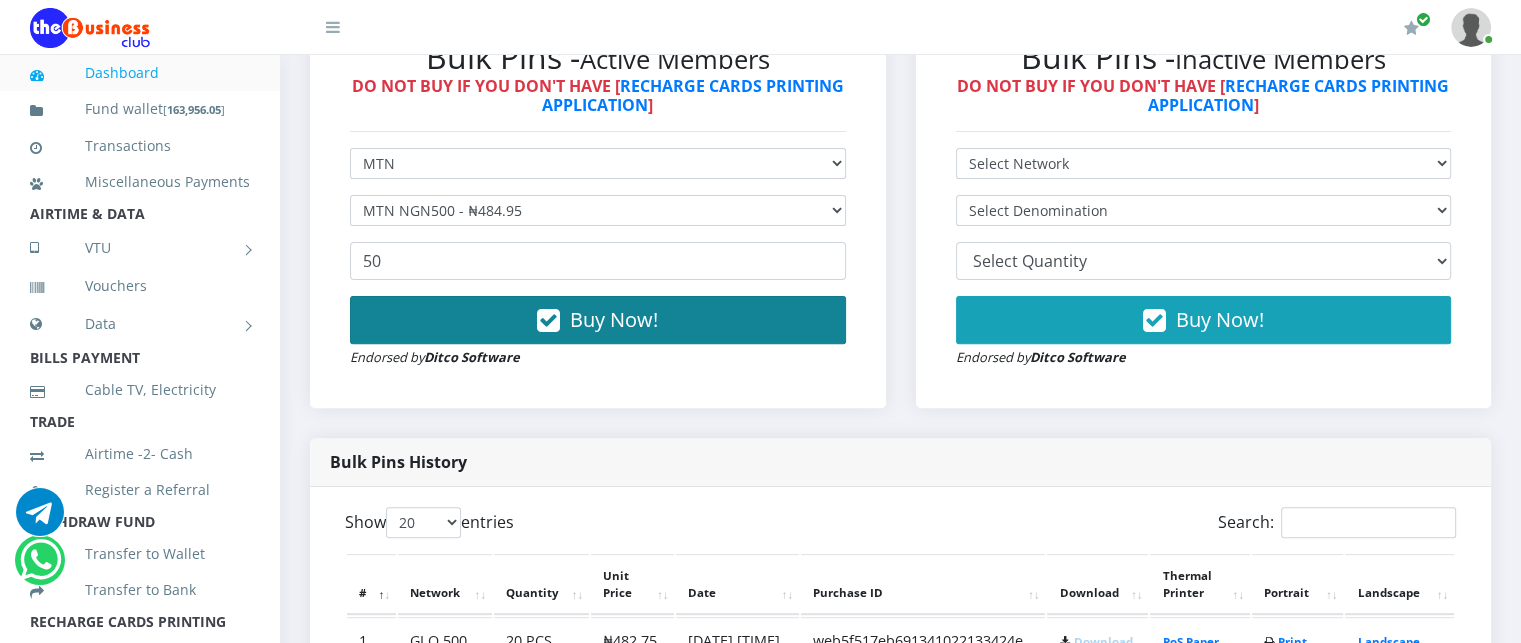 click on "Buy Now!" at bounding box center (598, 320) 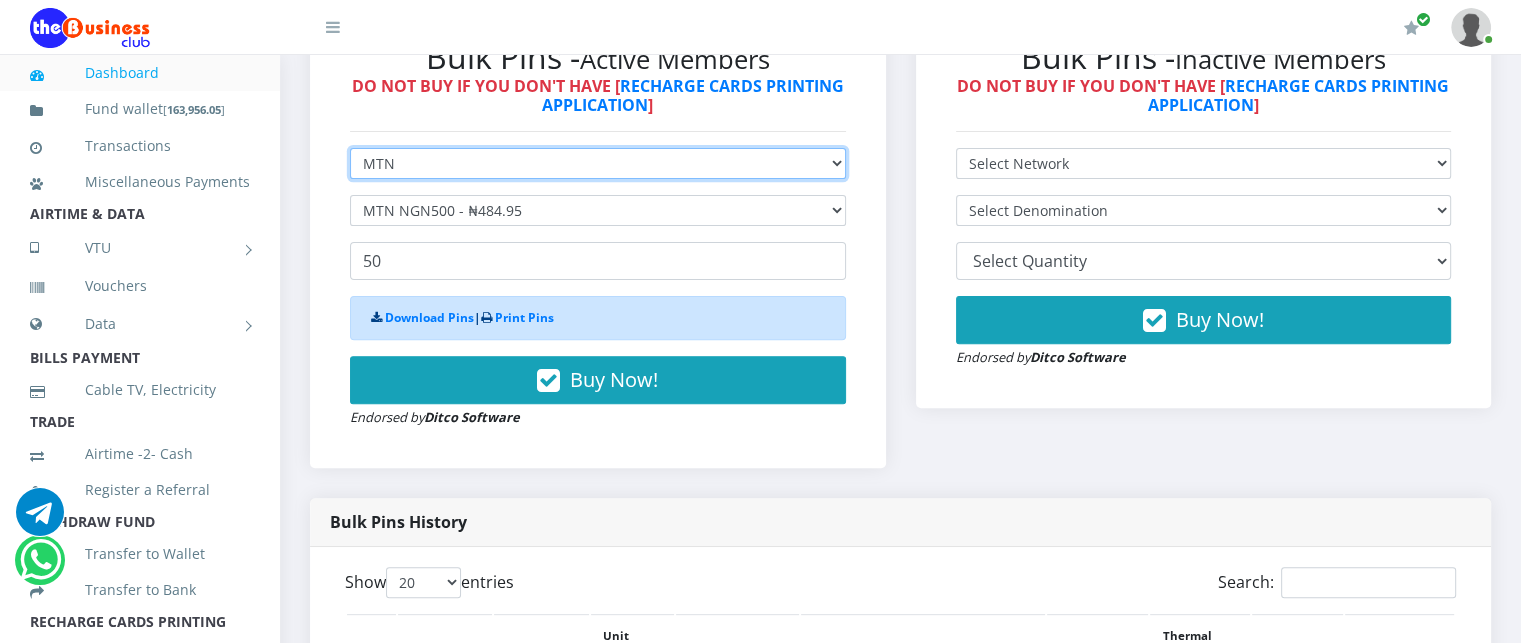 click on "Select Network
MTN
Globacom
9Mobile
Airtel" at bounding box center (598, 163) 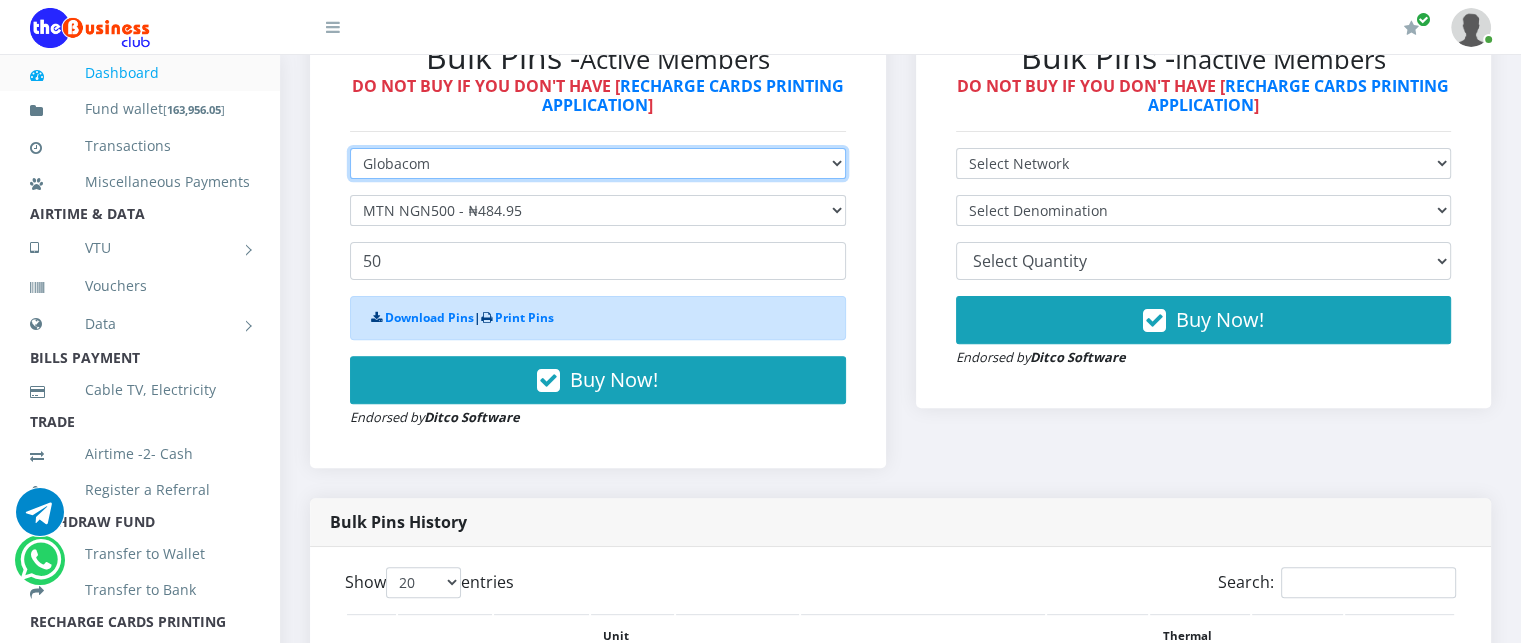 click on "Select Network
MTN
Globacom
9Mobile
Airtel" at bounding box center (598, 163) 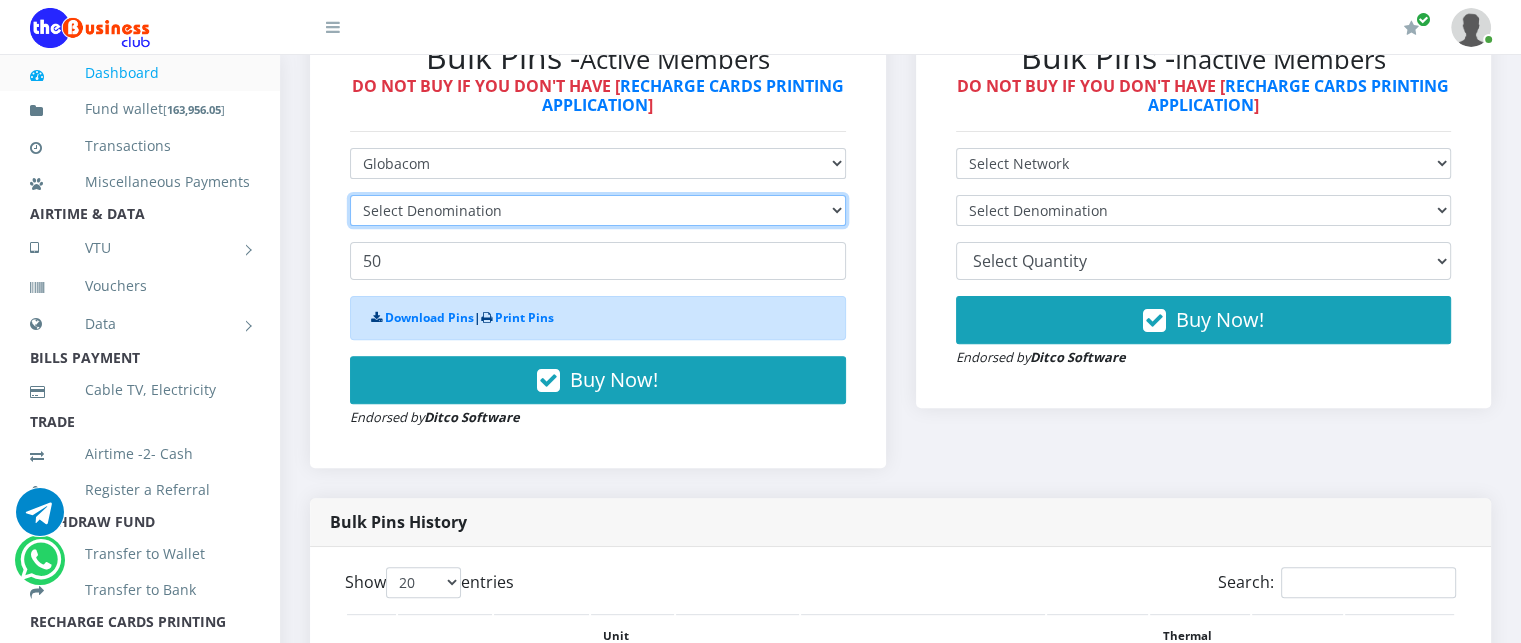 click on "Select Denomination" at bounding box center (598, 210) 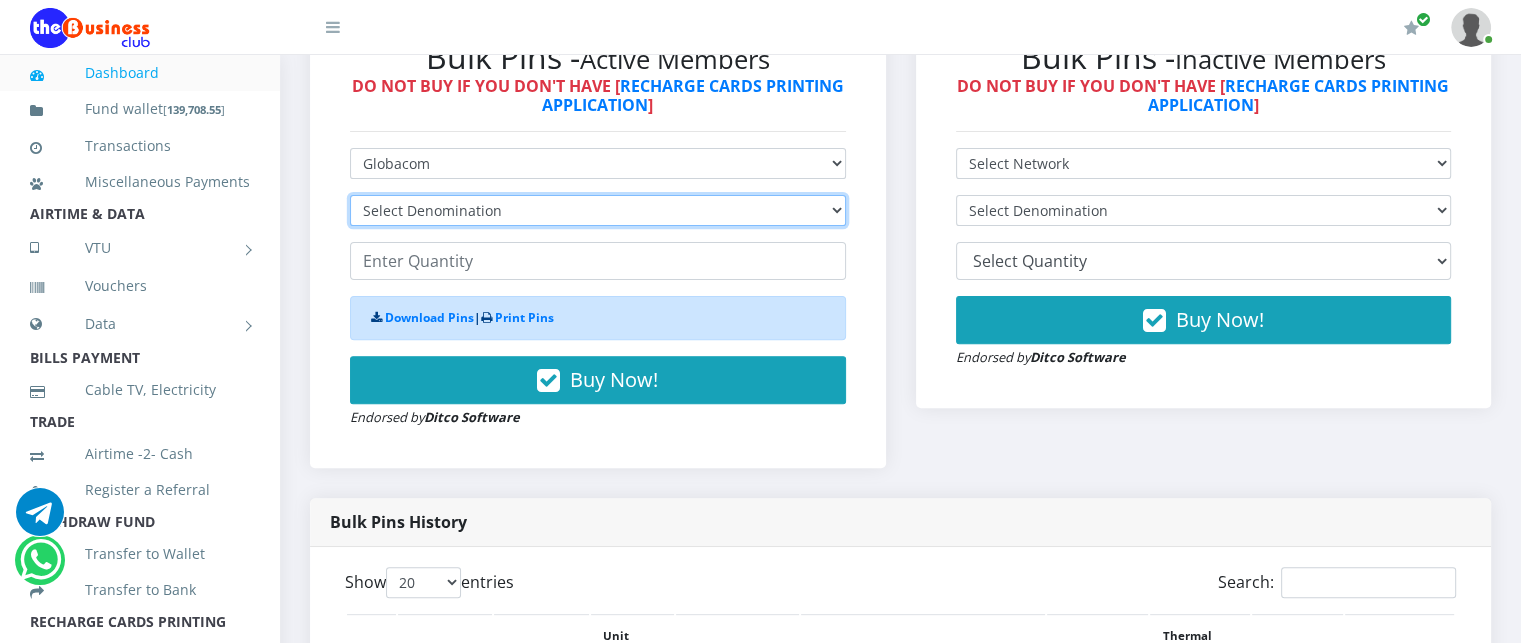 select on "96.55-100" 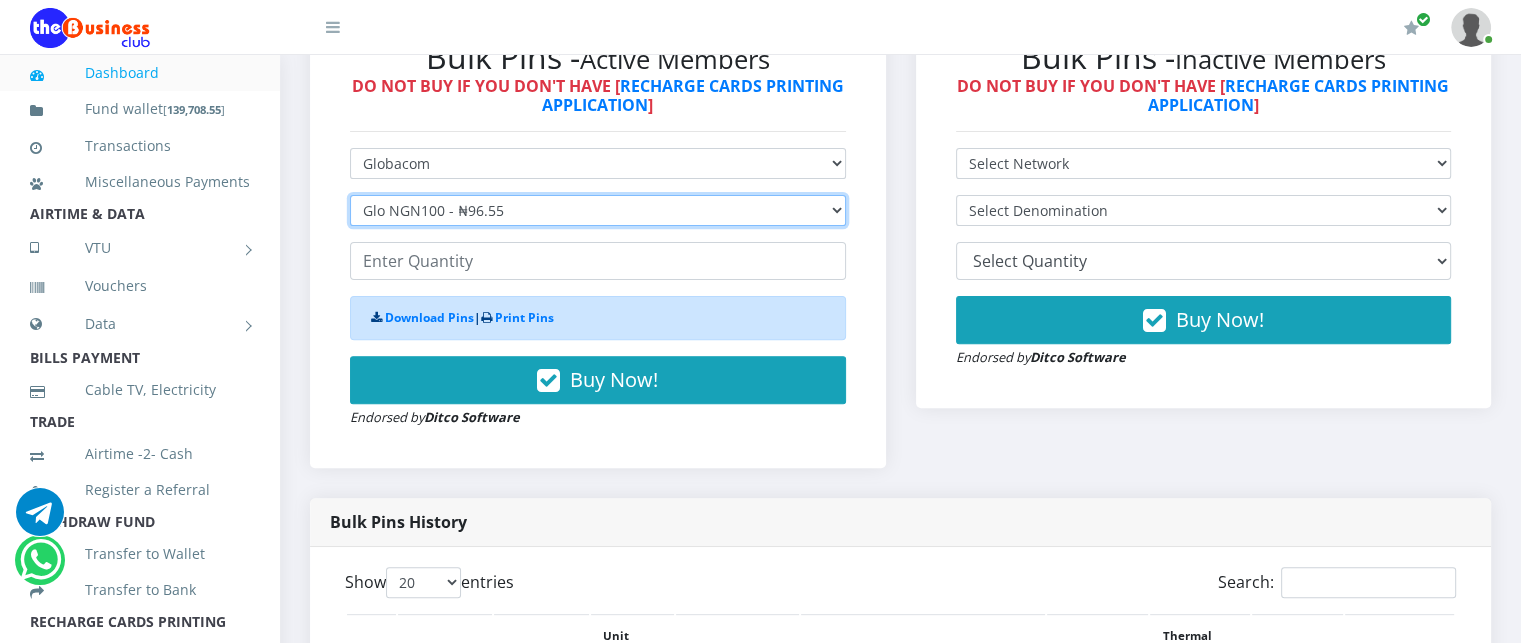 click on "Select Denomination Glo NGN100 - ₦96.55 Glo NGN200 - ₦193.10 Glo NGN500 - ₦482.75 Glo NGN1000 - ₦965.50" at bounding box center (598, 210) 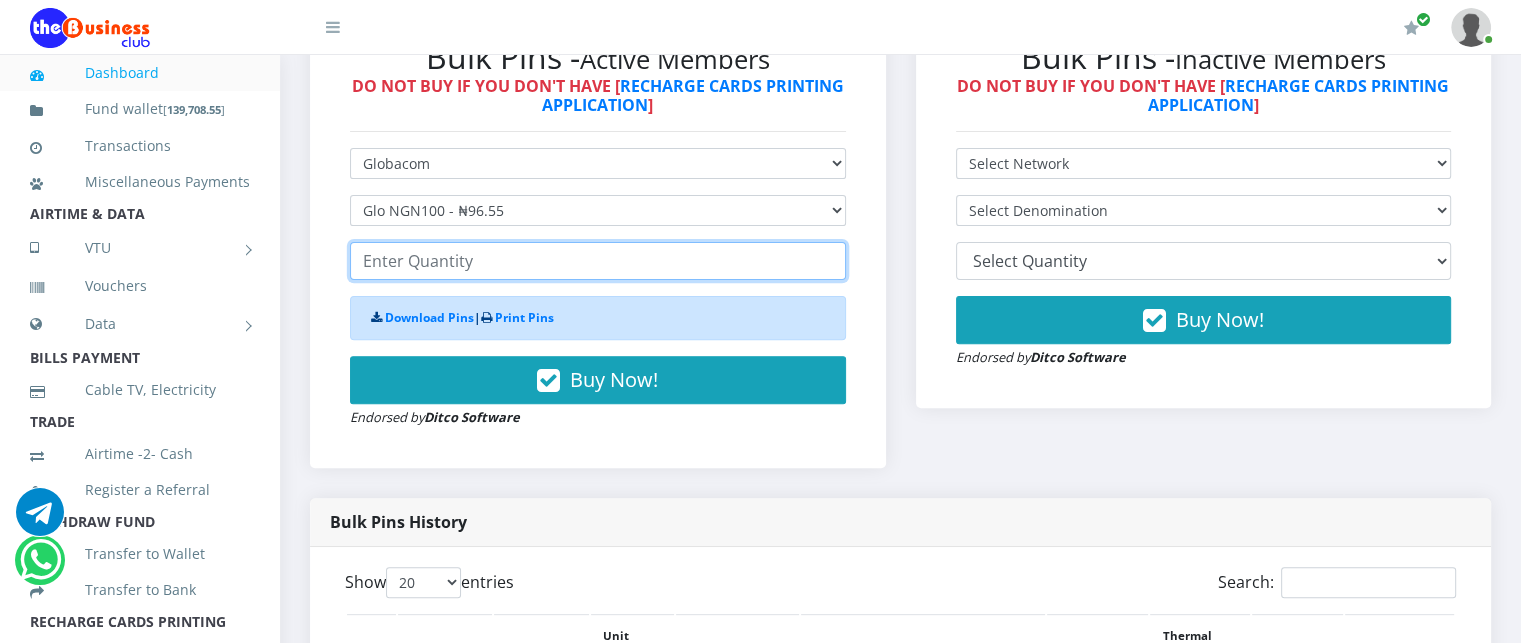 click at bounding box center [598, 261] 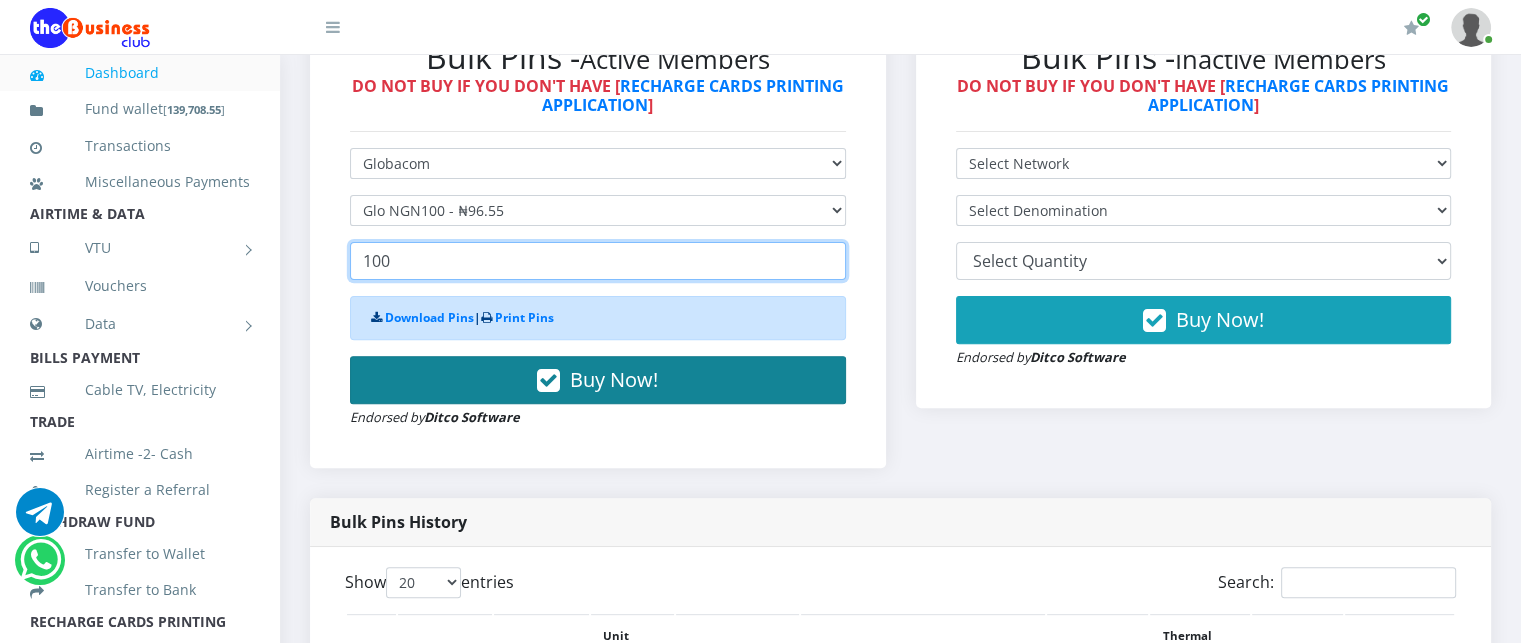 type on "100" 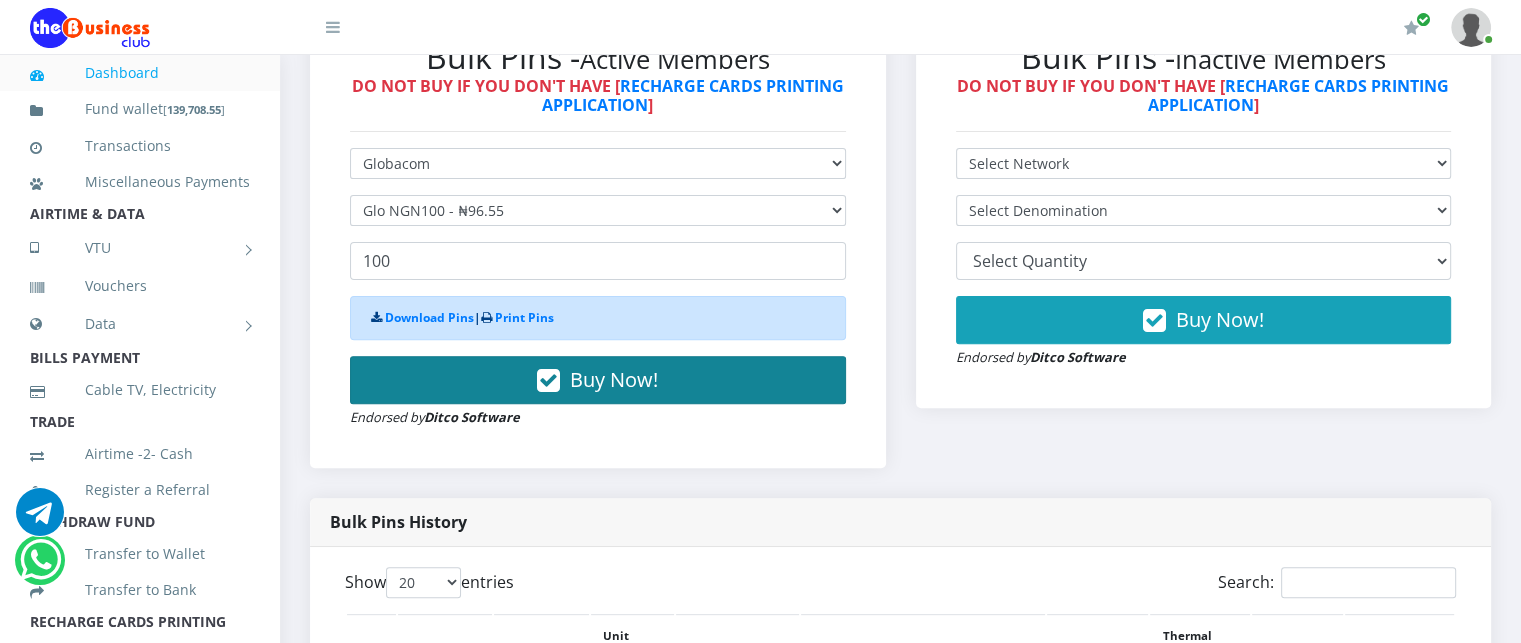 click on "Buy Now!" at bounding box center (598, 380) 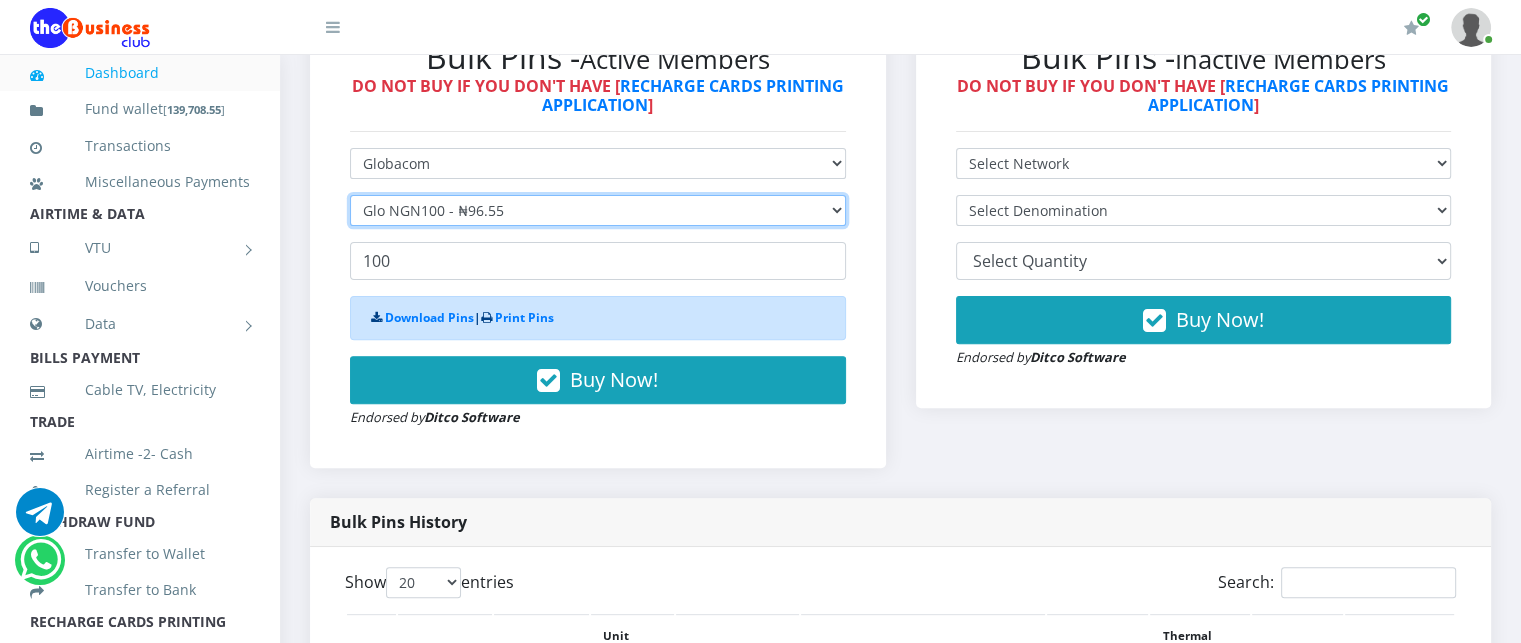 click on "Select Denomination Glo NGN100 - ₦96.55 Glo NGN200 - ₦193.10 Glo NGN500 - ₦482.75 Glo NGN1000 - ₦965.50" at bounding box center (598, 210) 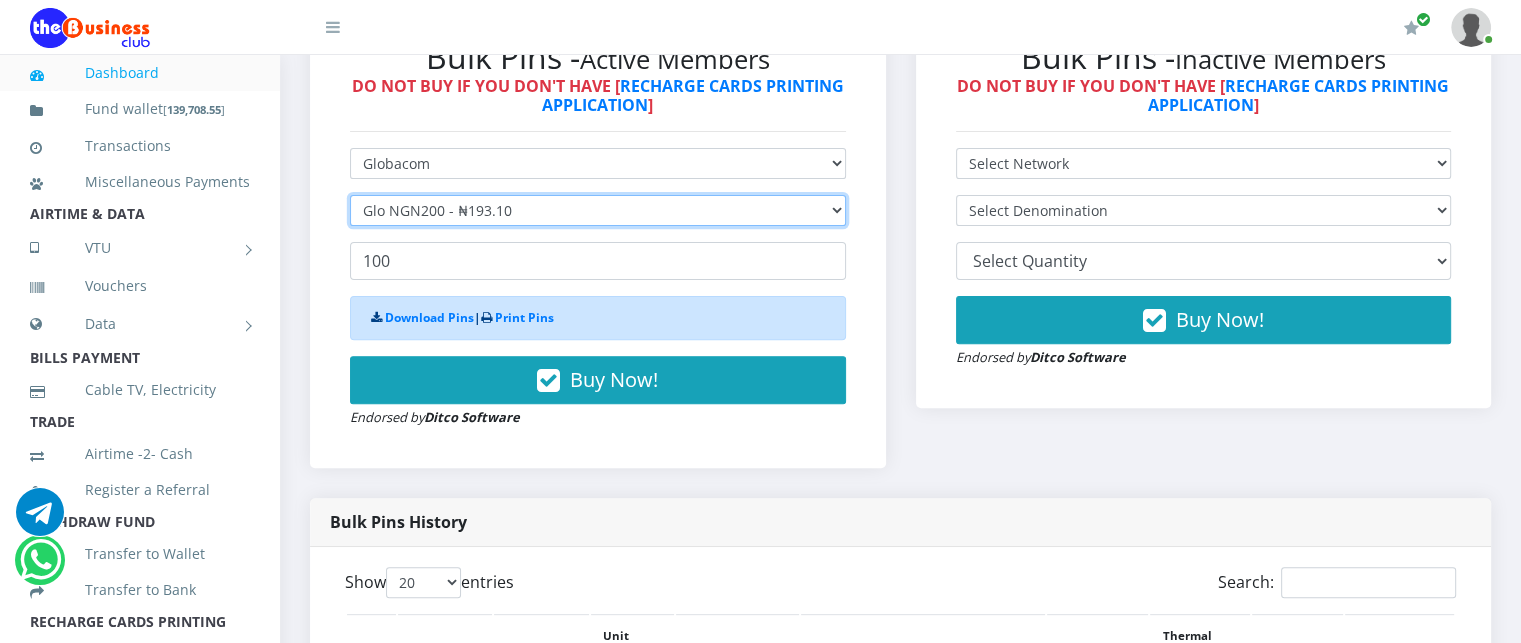 click on "Select Denomination Glo NGN100 - ₦96.55 Glo NGN200 - ₦193.10 Glo NGN500 - ₦482.75 Glo NGN1000 - ₦965.50" at bounding box center (598, 210) 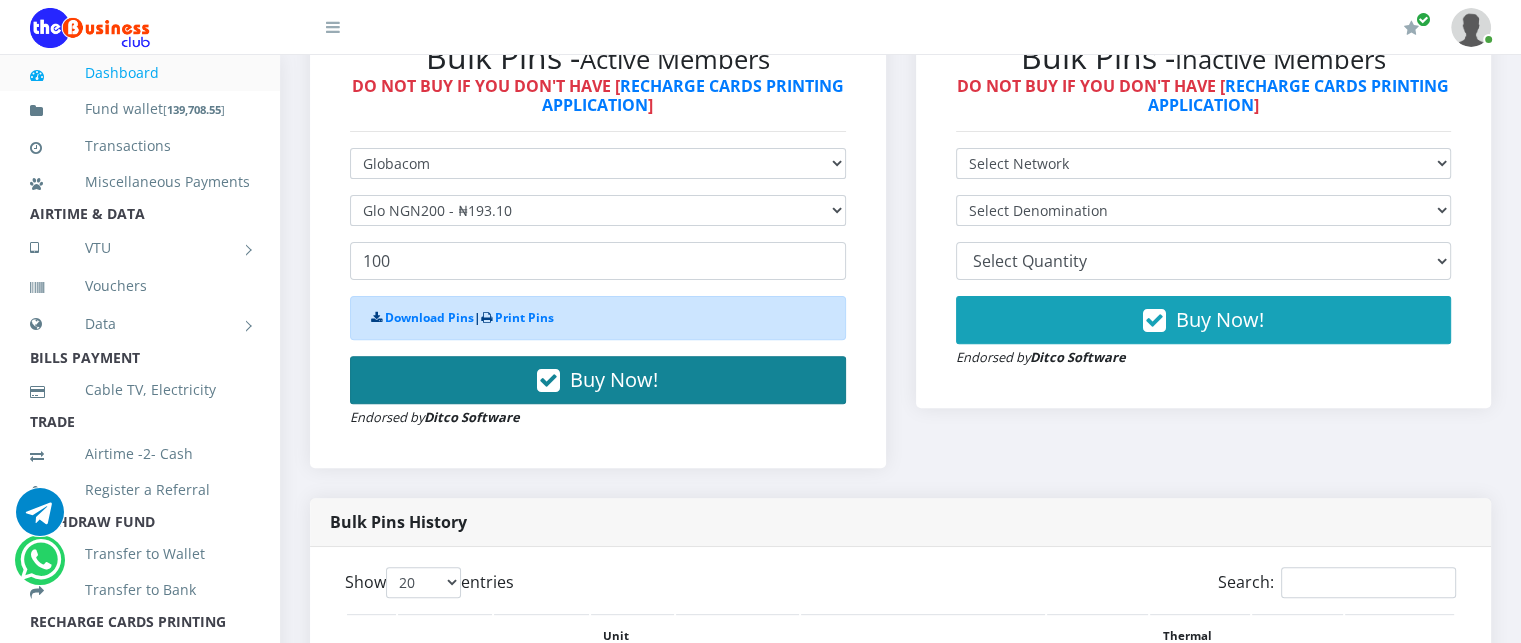 click on "Buy Now!" at bounding box center [598, 380] 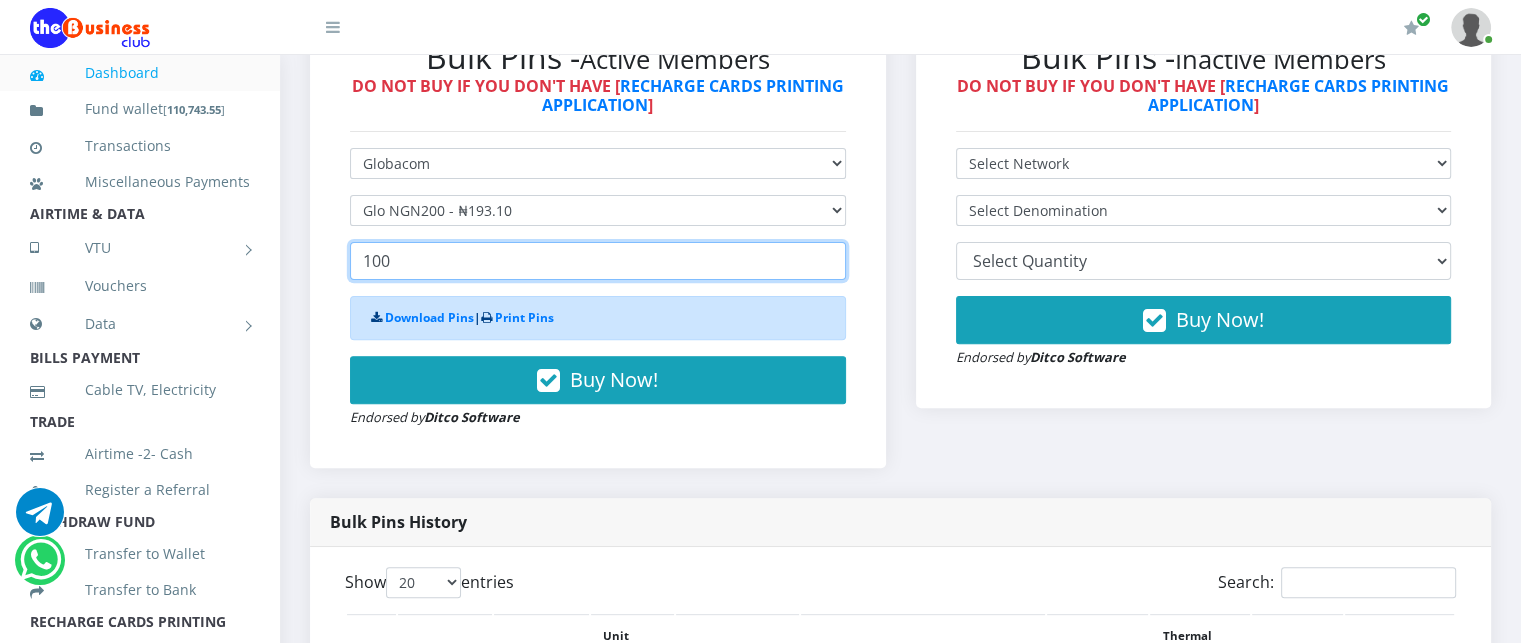 drag, startPoint x: 406, startPoint y: 279, endPoint x: 330, endPoint y: 284, distance: 76.1643 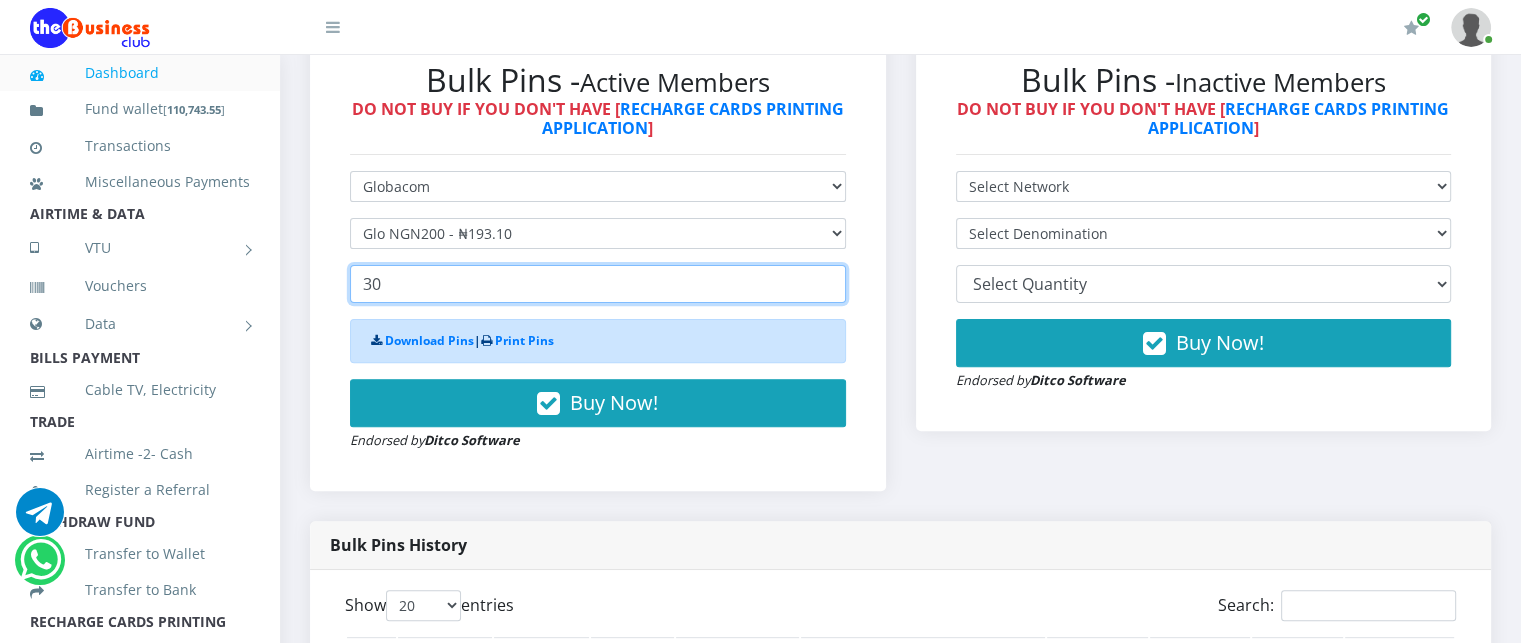scroll, scrollTop: 614, scrollLeft: 0, axis: vertical 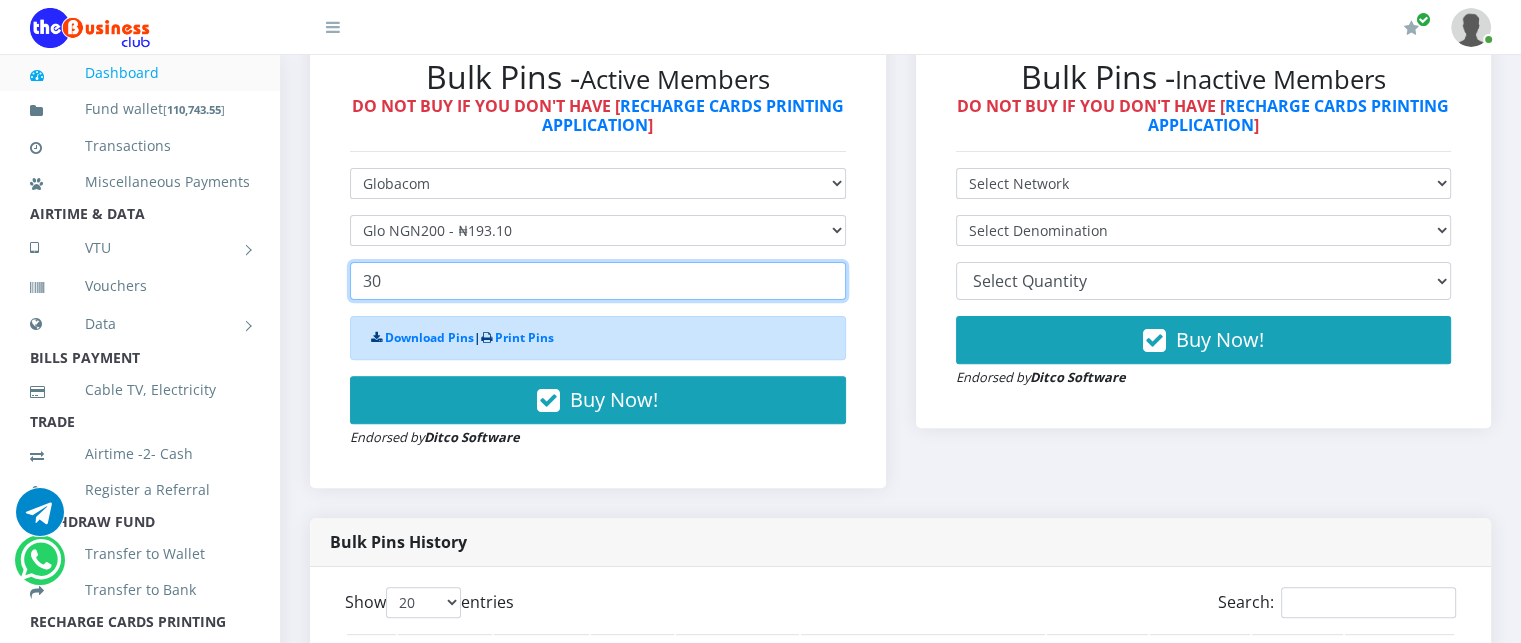 type on "30" 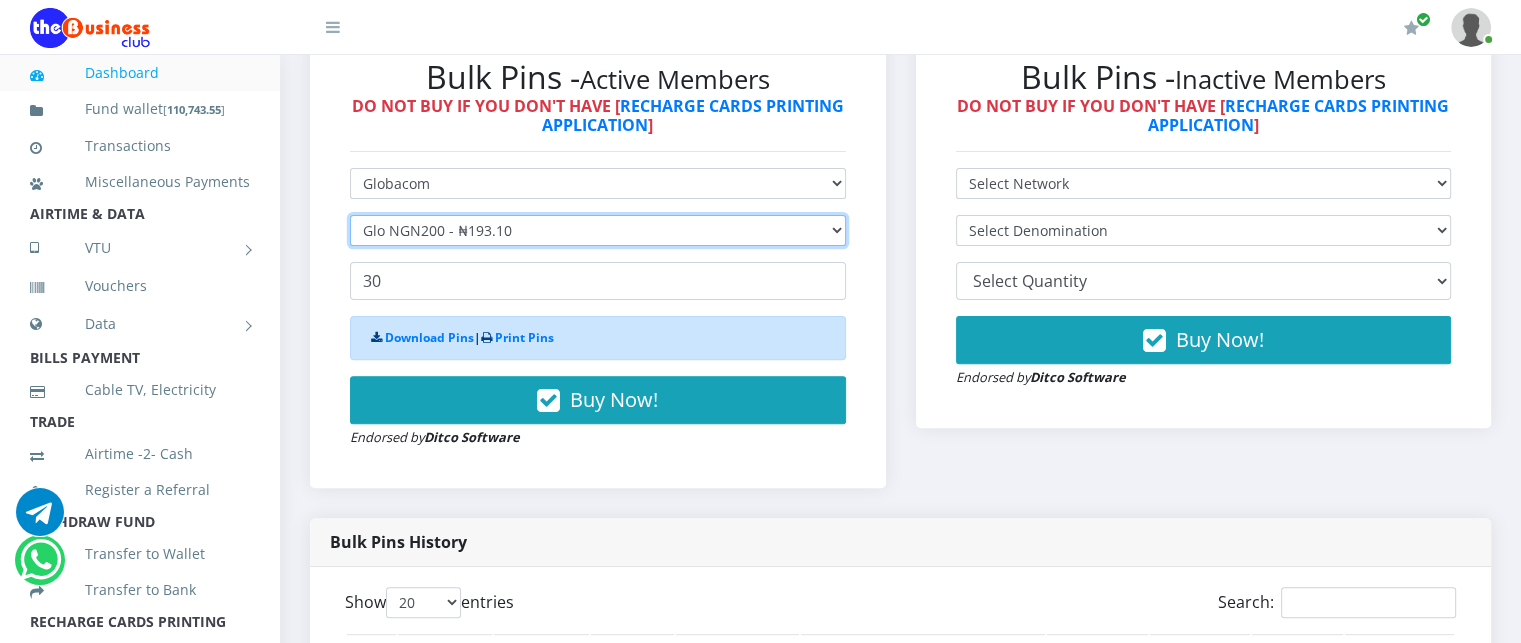 click on "Select Denomination Glo NGN100 - ₦96.55 Glo NGN200 - ₦193.10 Glo NGN500 - ₦482.75 Glo NGN1000 - ₦965.50" at bounding box center (598, 230) 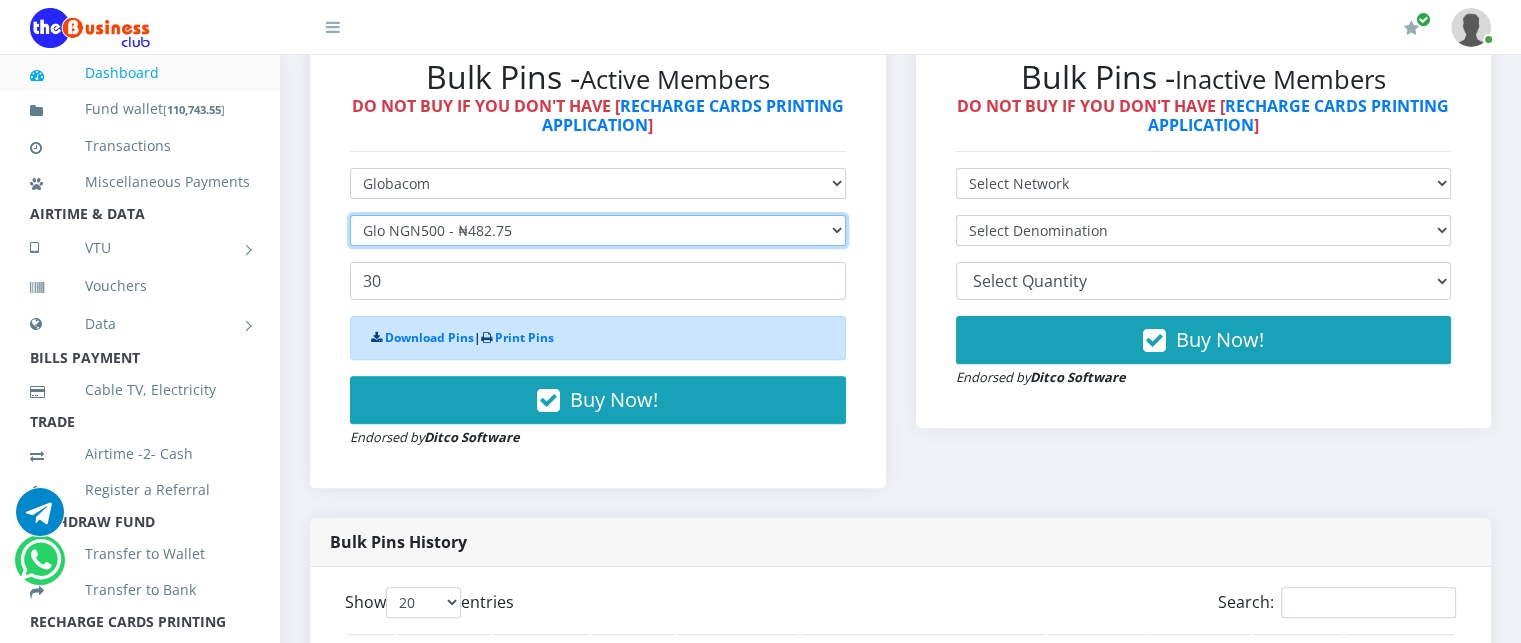 click on "Select Denomination Glo NGN100 - ₦96.55 Glo NGN200 - ₦193.10 Glo NGN500 - ₦482.75 Glo NGN1000 - ₦965.50" at bounding box center [598, 230] 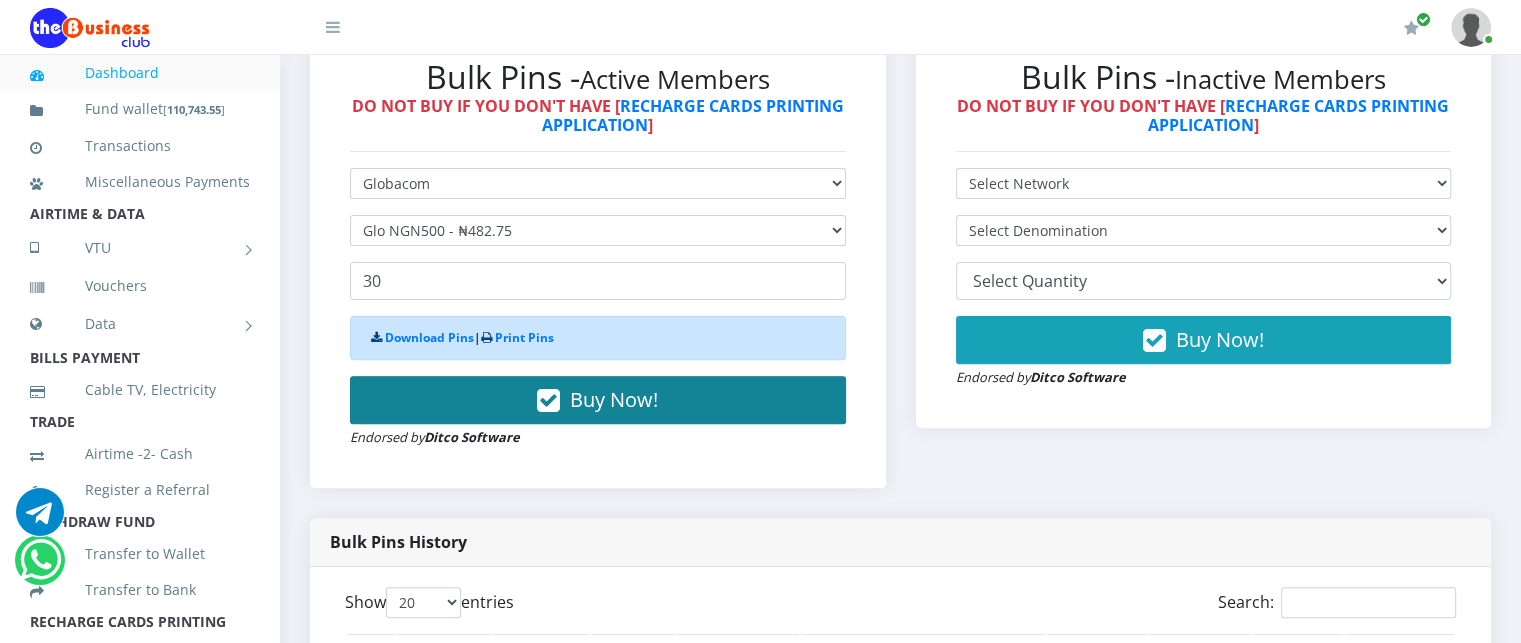 click on "Buy Now!" at bounding box center [598, 400] 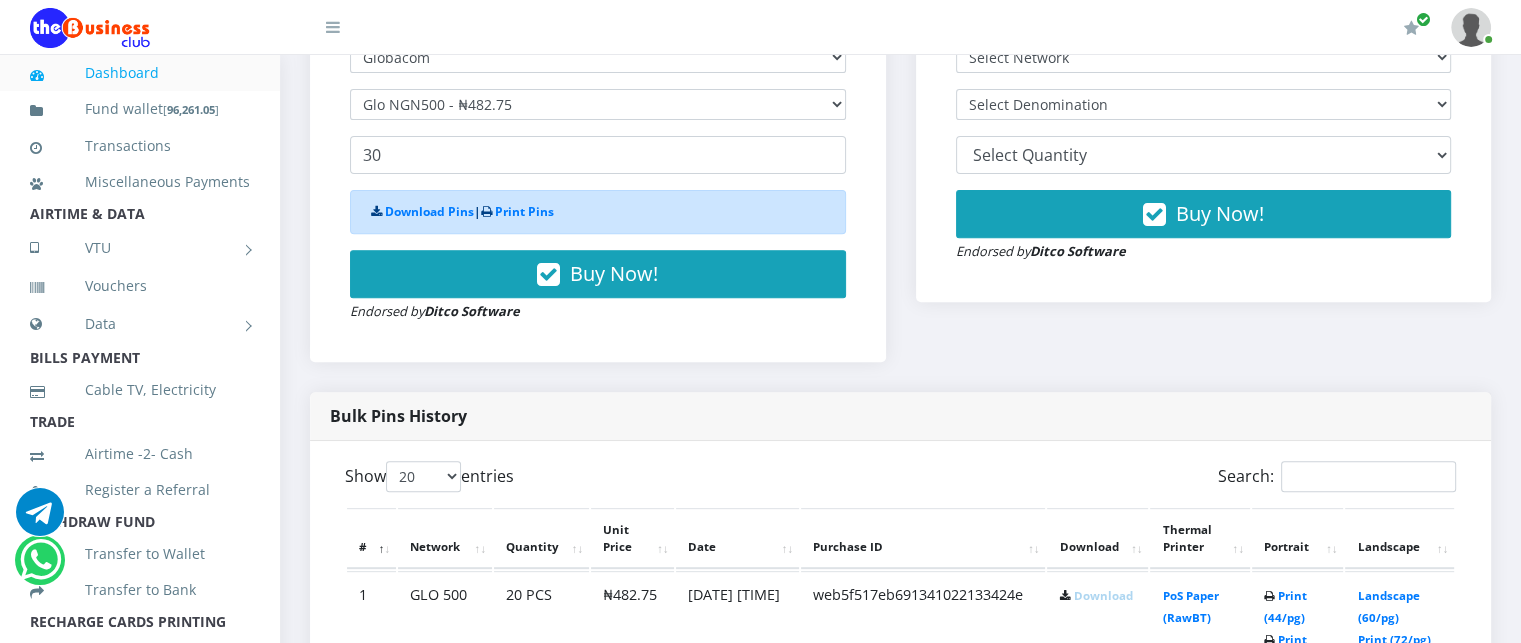 scroll, scrollTop: 738, scrollLeft: 0, axis: vertical 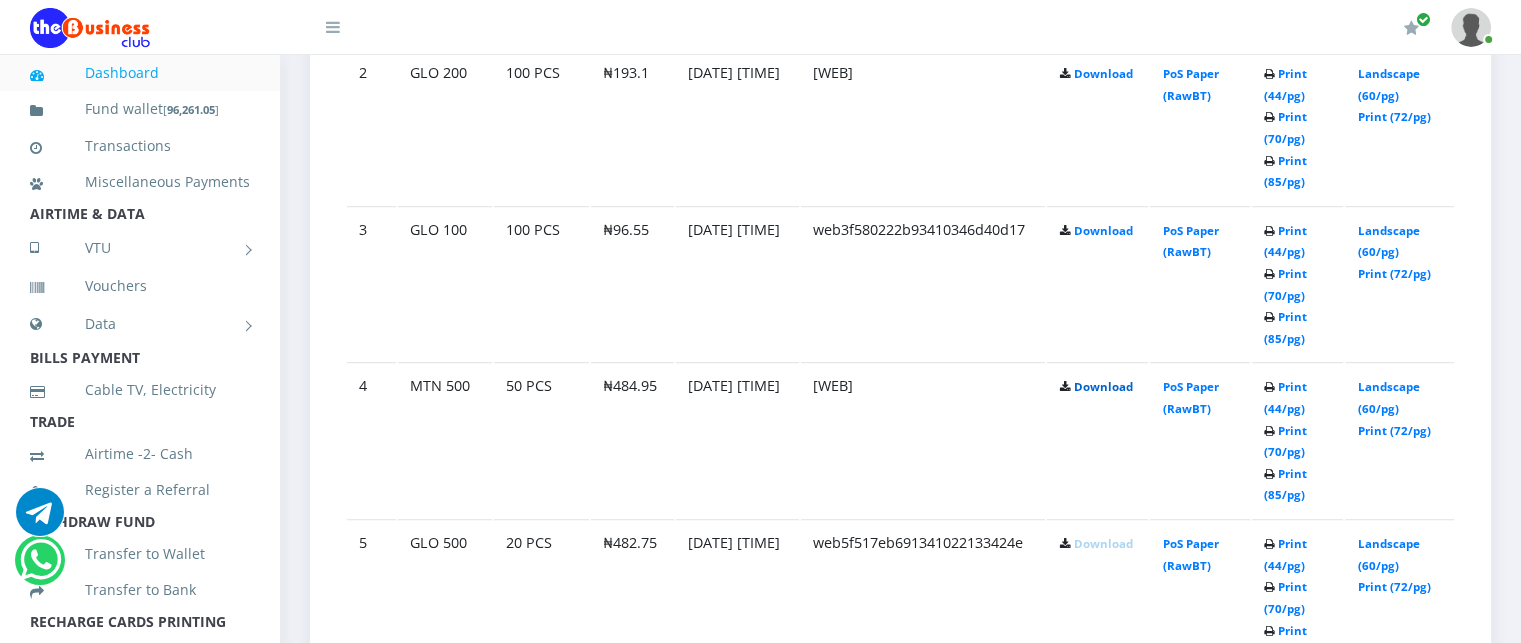 click on "Download" at bounding box center [1102, 386] 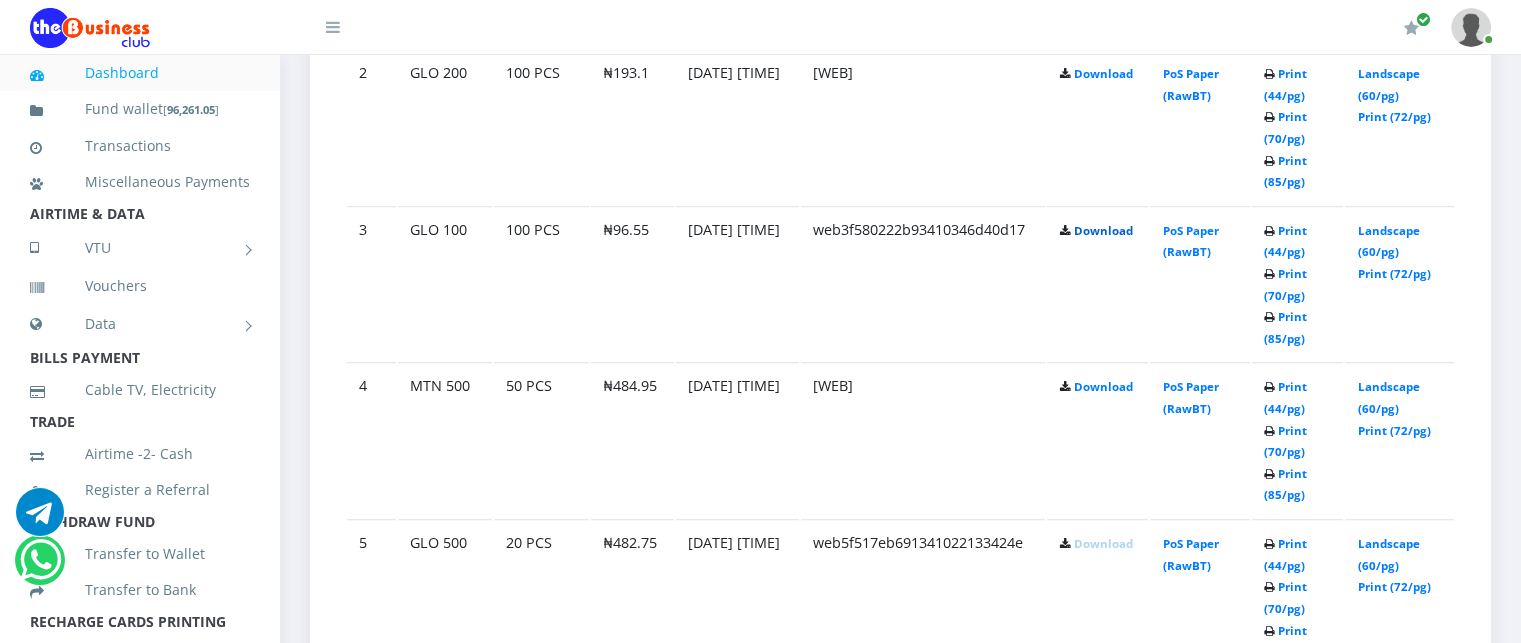 click on "Download" at bounding box center (1102, 230) 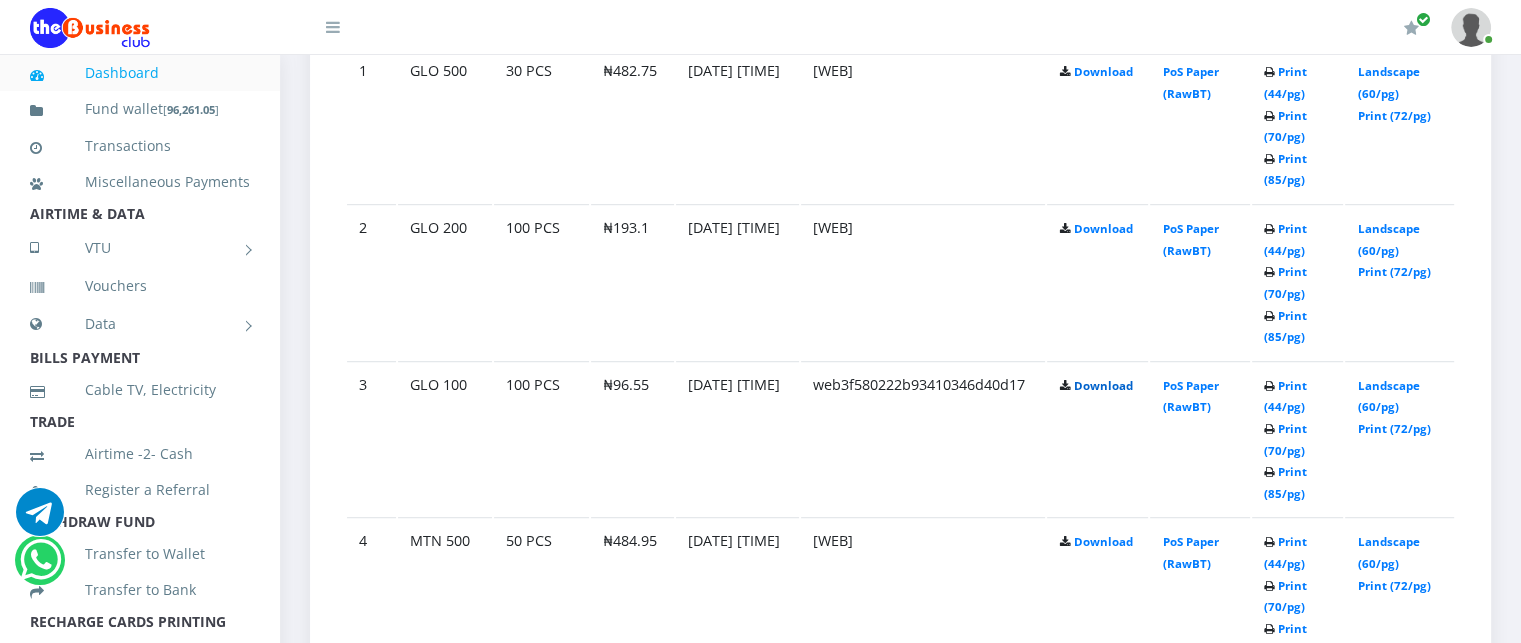 scroll, scrollTop: 1194, scrollLeft: 0, axis: vertical 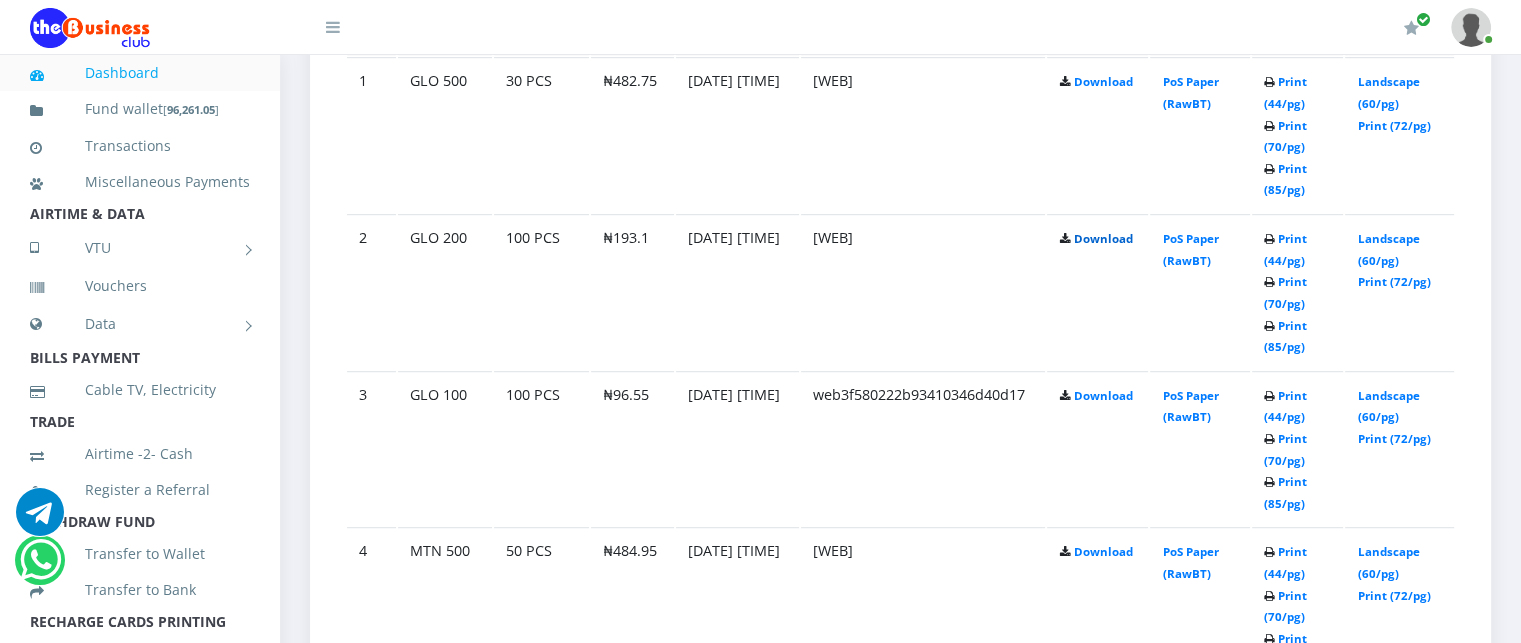 click on "Download" at bounding box center [1102, 238] 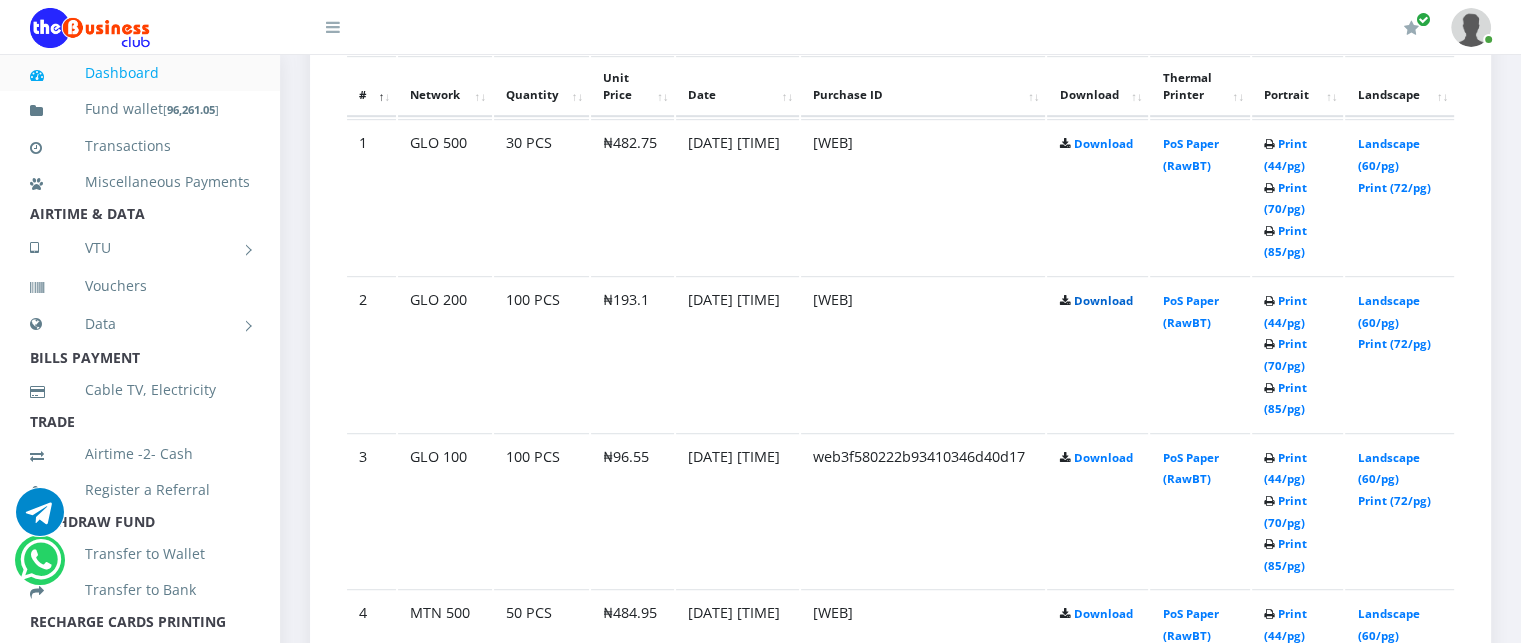 scroll, scrollTop: 1128, scrollLeft: 0, axis: vertical 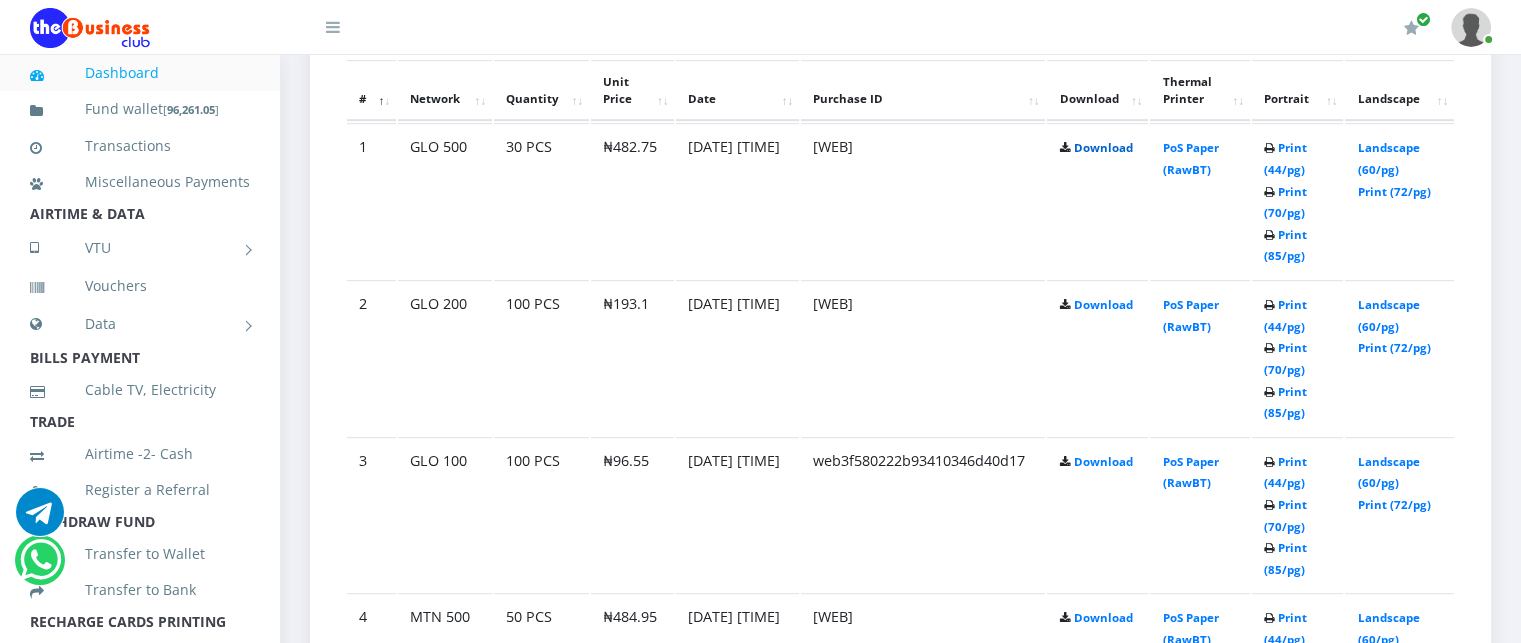 click on "Download" at bounding box center (1102, 147) 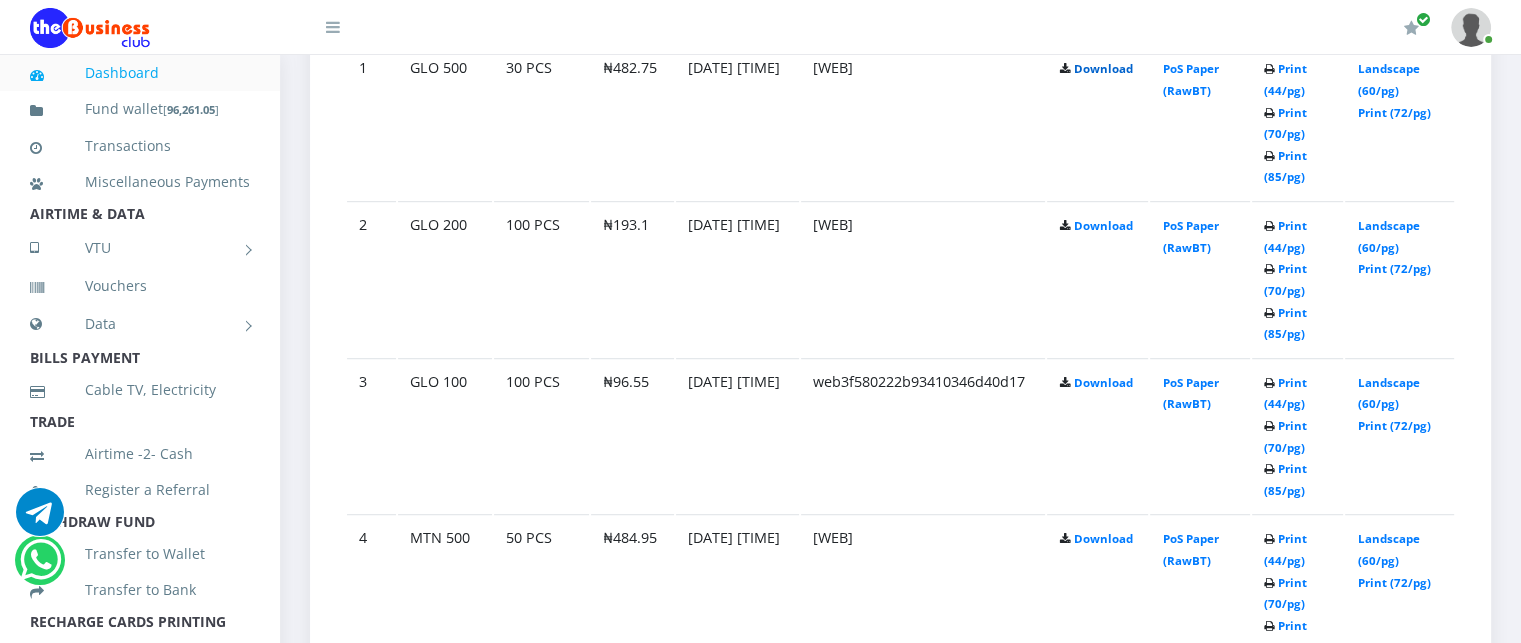 scroll, scrollTop: 1187, scrollLeft: 0, axis: vertical 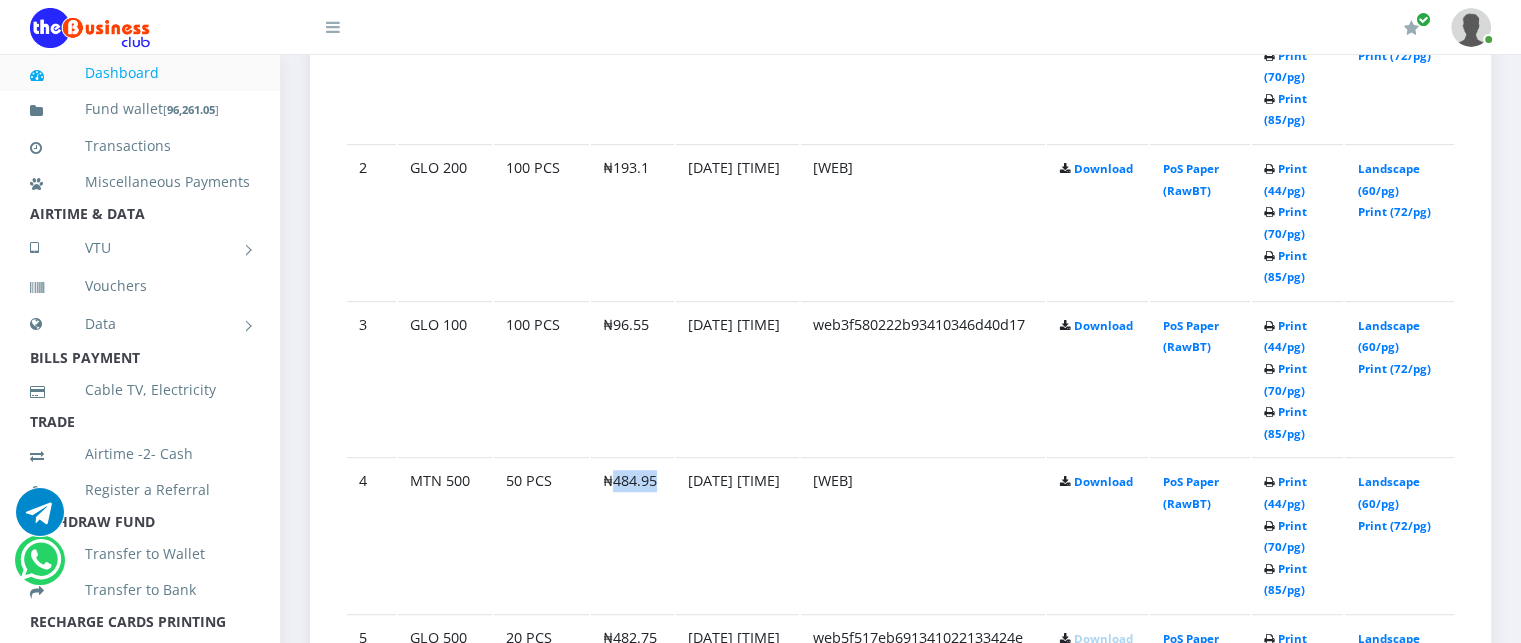 drag, startPoint x: 608, startPoint y: 500, endPoint x: 652, endPoint y: 503, distance: 44.102154 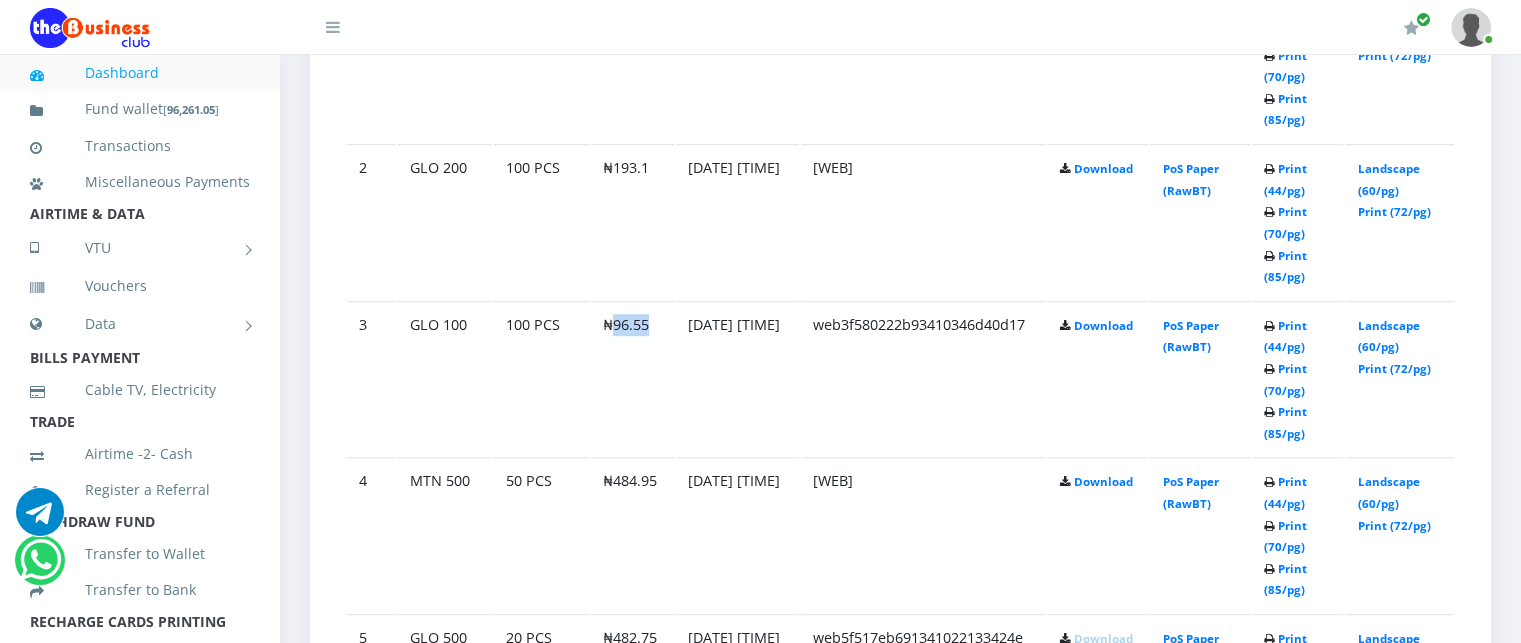 drag, startPoint x: 608, startPoint y: 338, endPoint x: 654, endPoint y: 346, distance: 46.69047 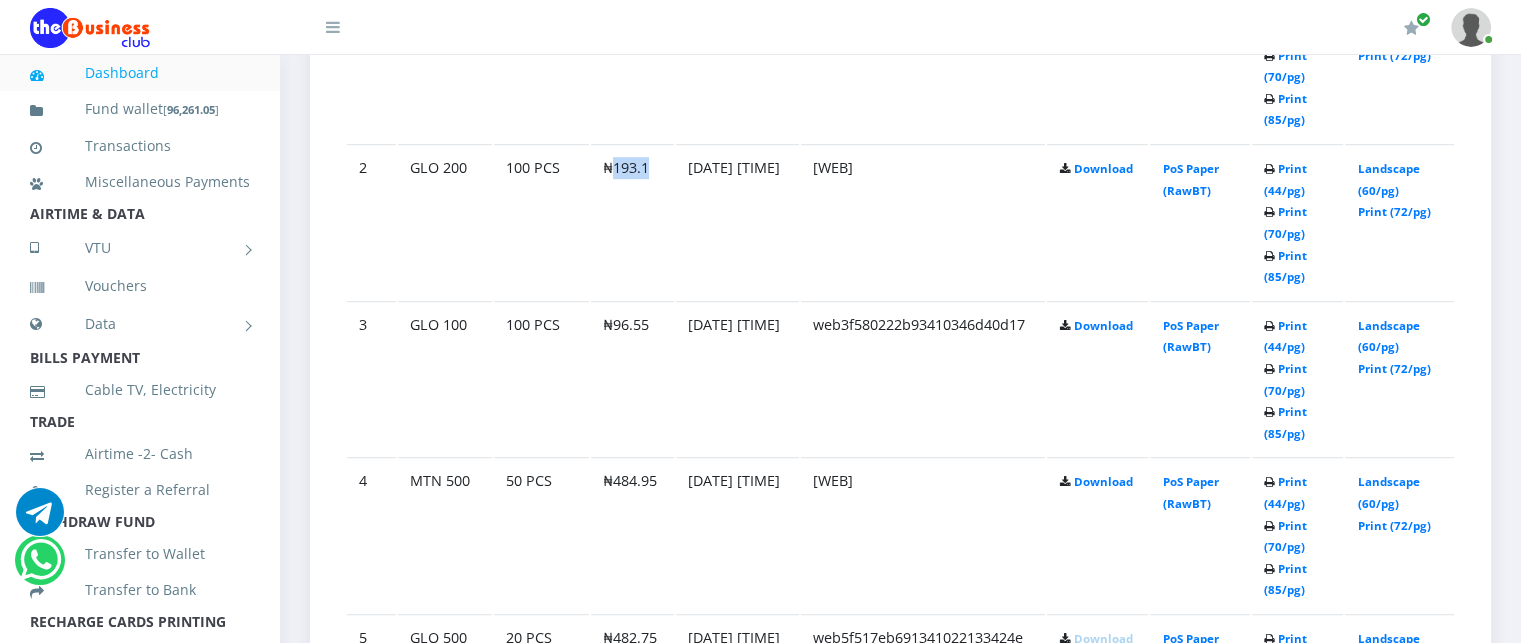 drag, startPoint x: 611, startPoint y: 184, endPoint x: 648, endPoint y: 195, distance: 38.600517 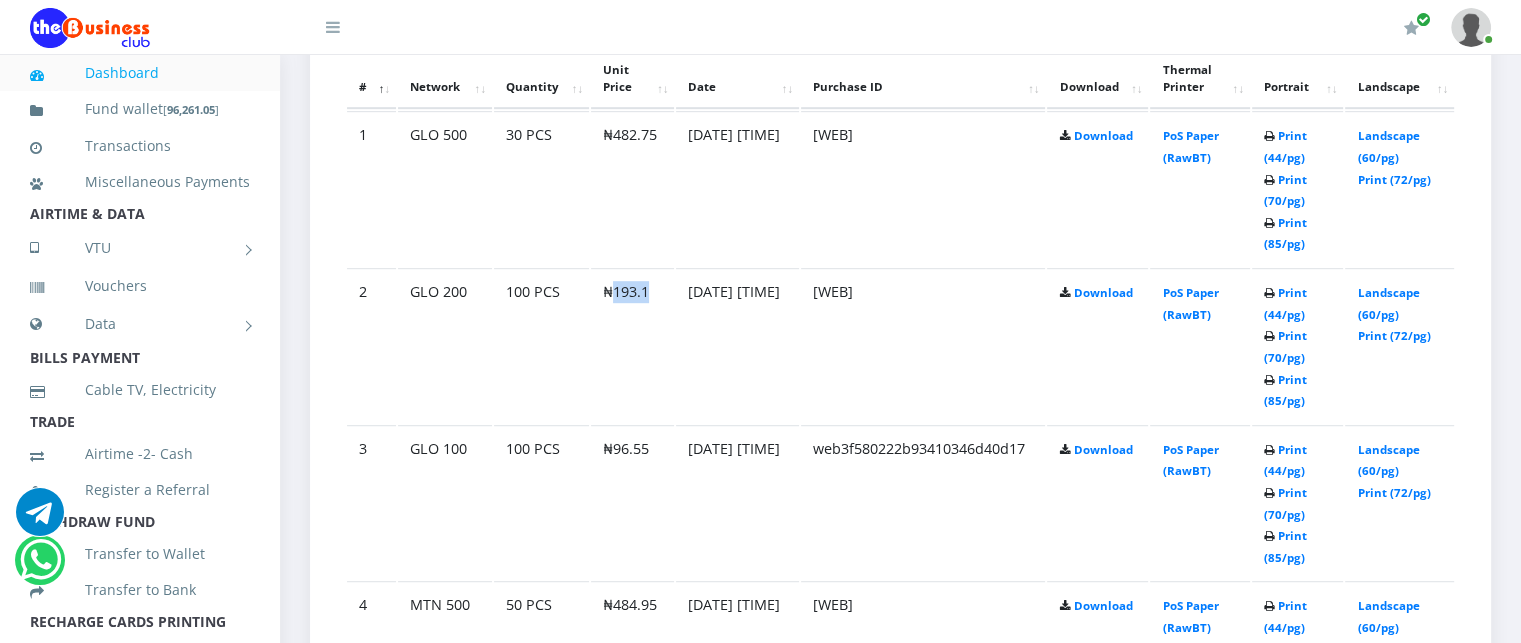 scroll, scrollTop: 1138, scrollLeft: 0, axis: vertical 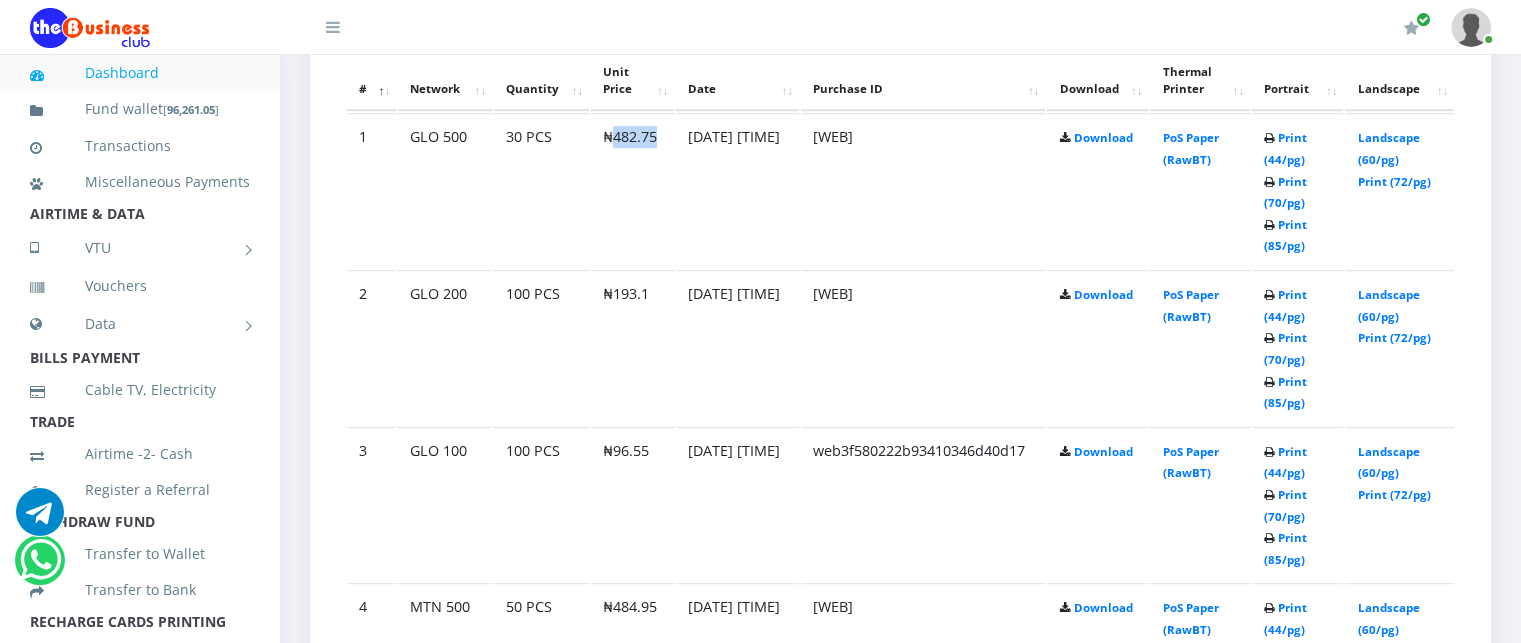 drag, startPoint x: 608, startPoint y: 161, endPoint x: 657, endPoint y: 166, distance: 49.25444 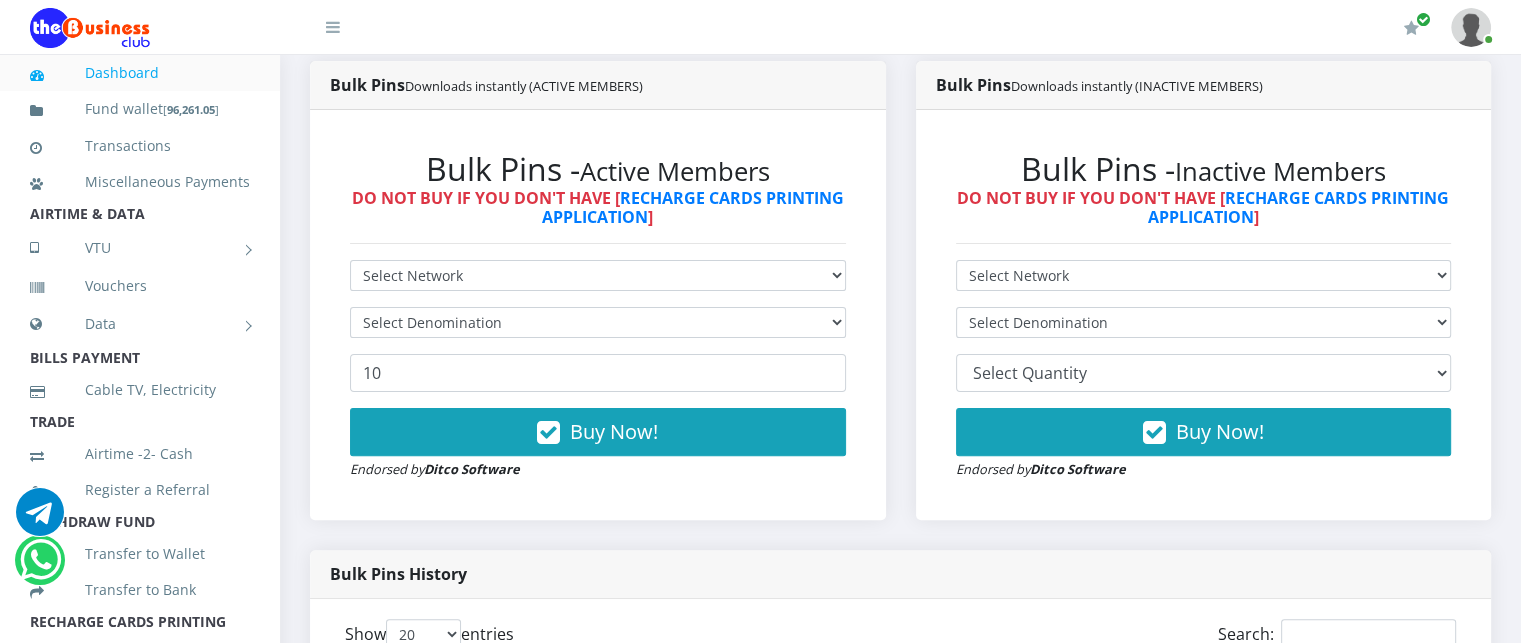 scroll, scrollTop: 480, scrollLeft: 0, axis: vertical 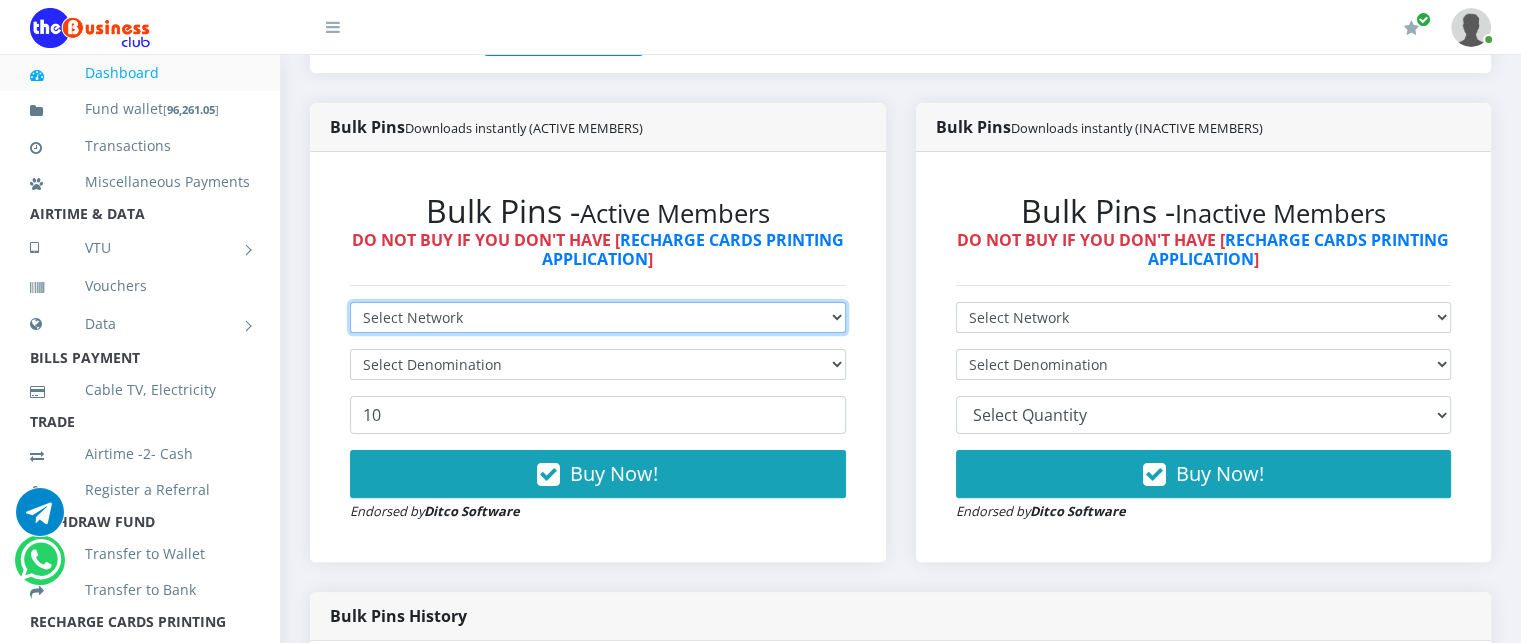 click on "Select Network
MTN
Globacom
9Mobile
Airtel" at bounding box center [598, 317] 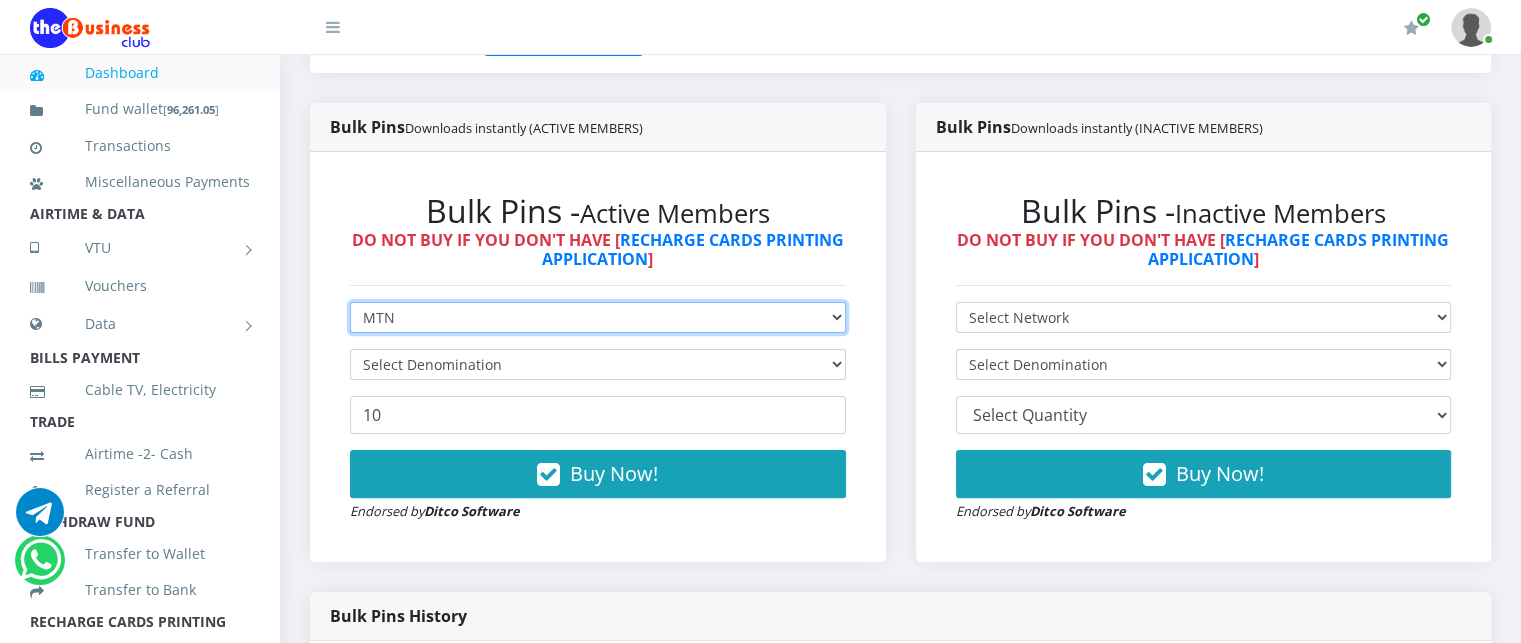 click on "Select Network
MTN
Globacom
9Mobile
Airtel" at bounding box center (598, 317) 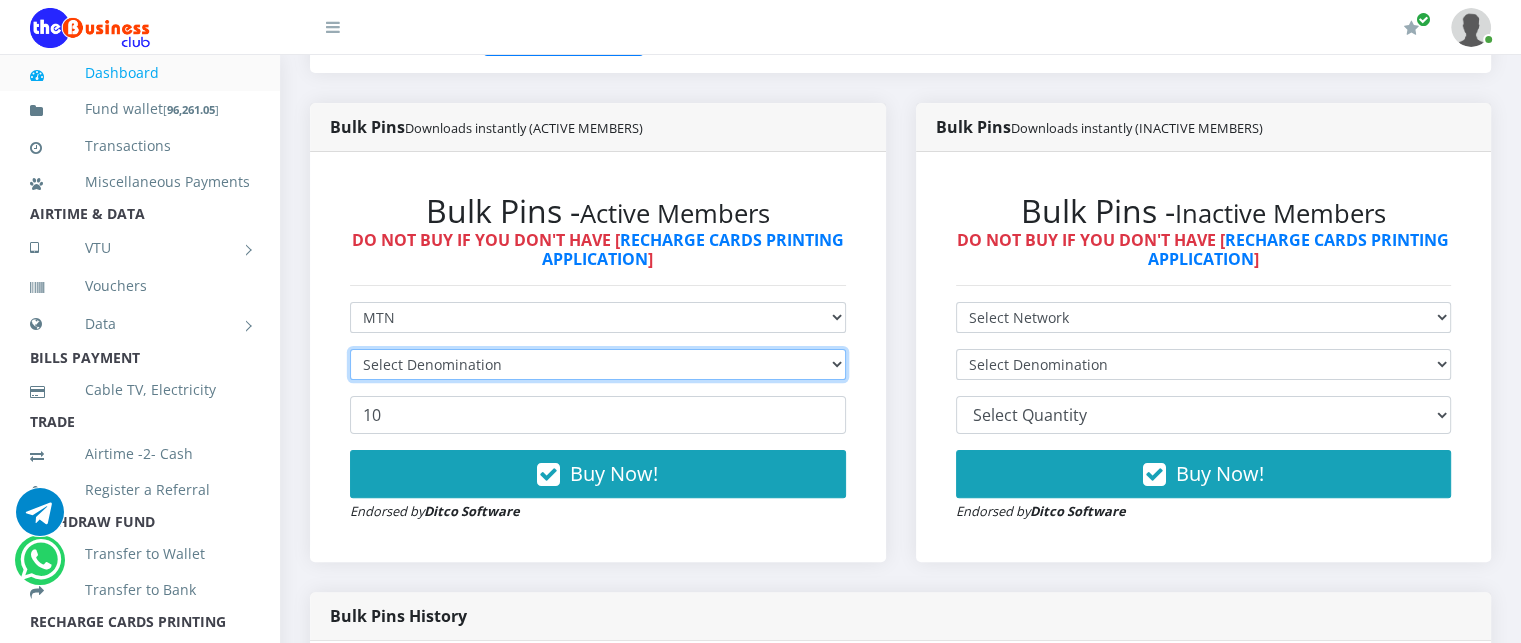 click on "Select Denomination" at bounding box center (598, 364) 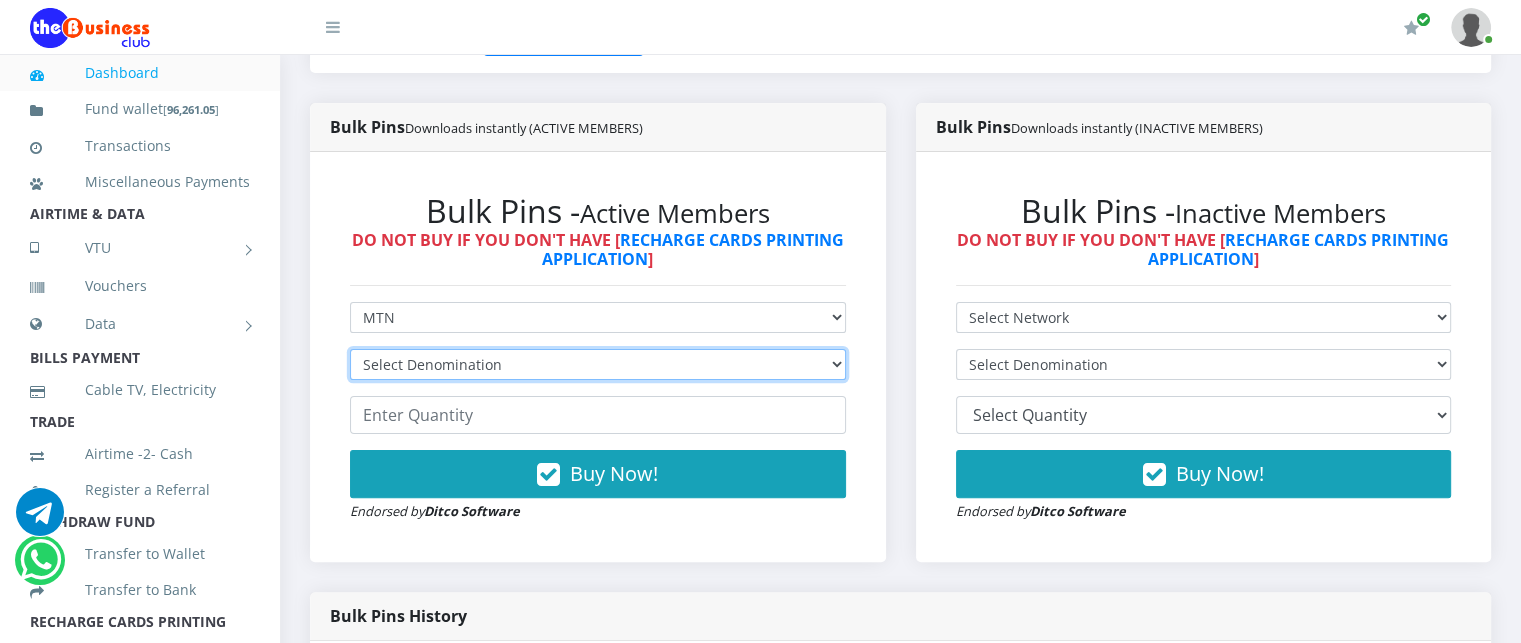 select on "193.98-200" 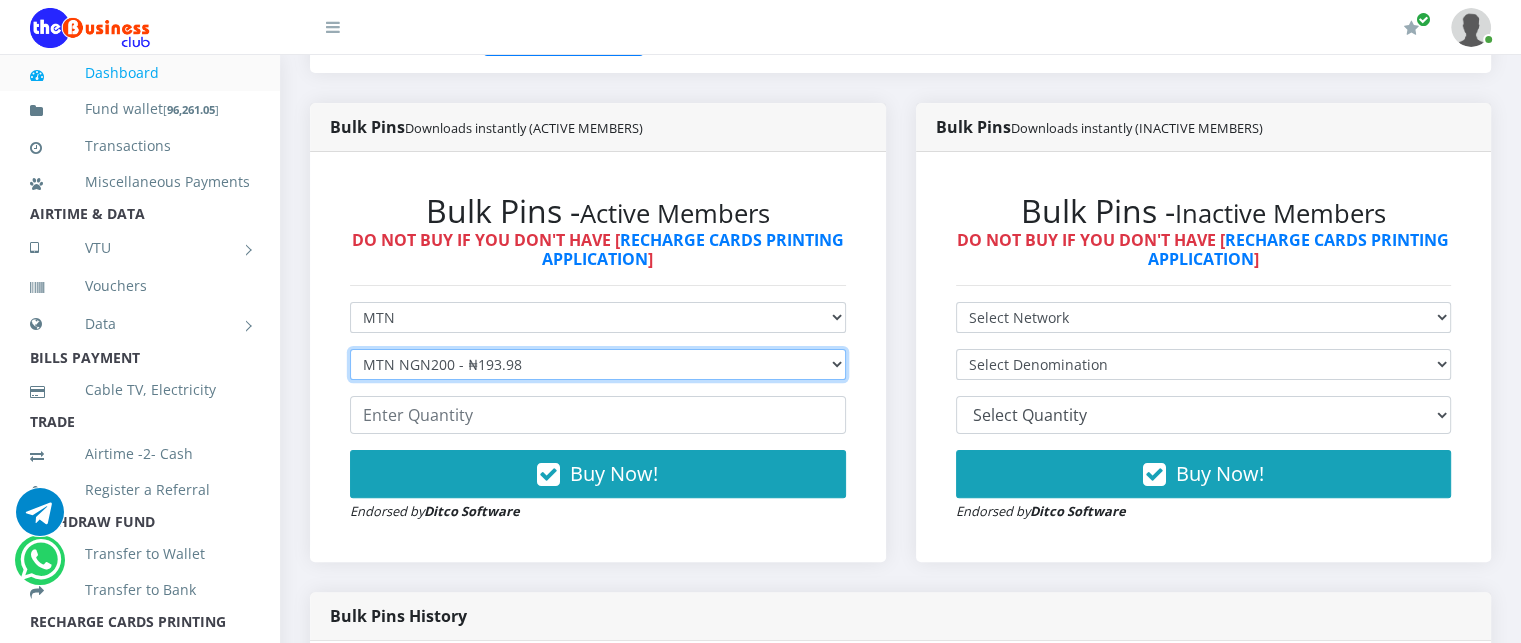click on "Select Denomination MTN NGN100 - ₦96.99 MTN NGN200 - ₦193.98 MTN NGN400 - ₦387.96 MTN NGN500 - ₦484.95 MTN NGN1000 - ₦969.90 MTN NGN1500 - ₦1,454.85" at bounding box center (598, 364) 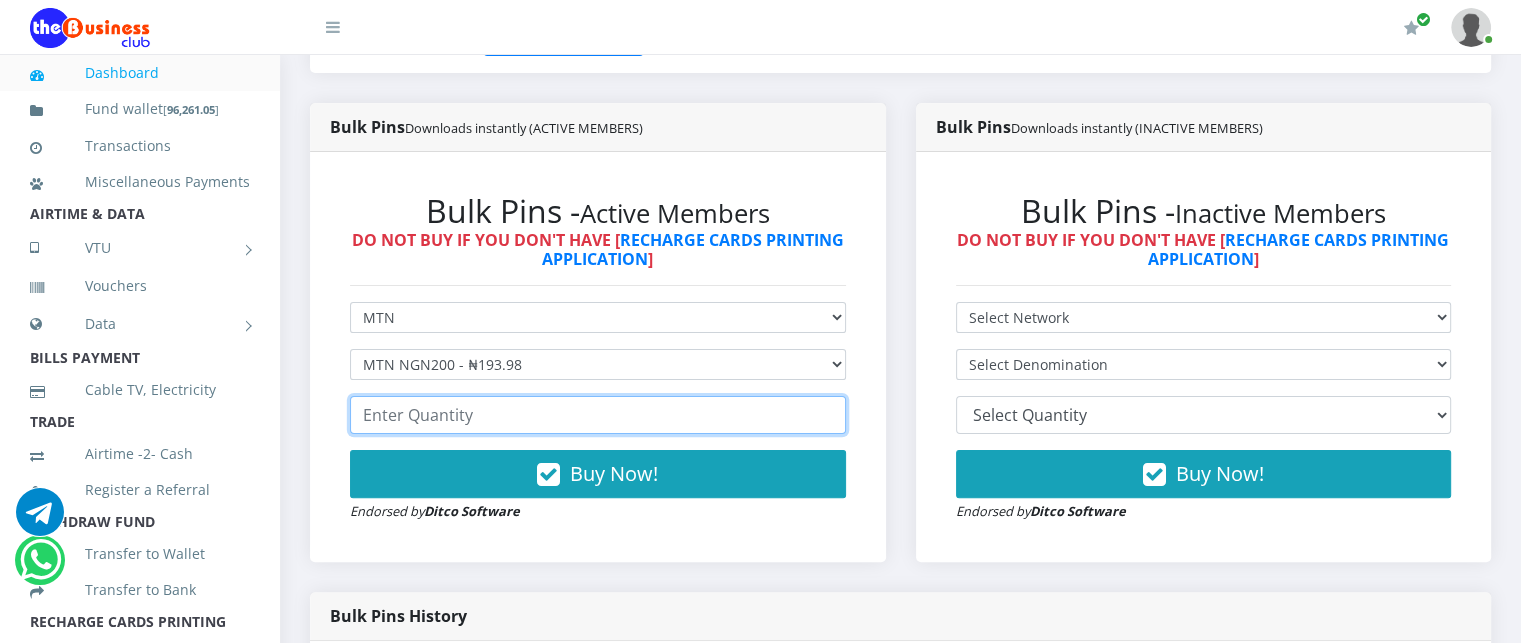 click at bounding box center [598, 415] 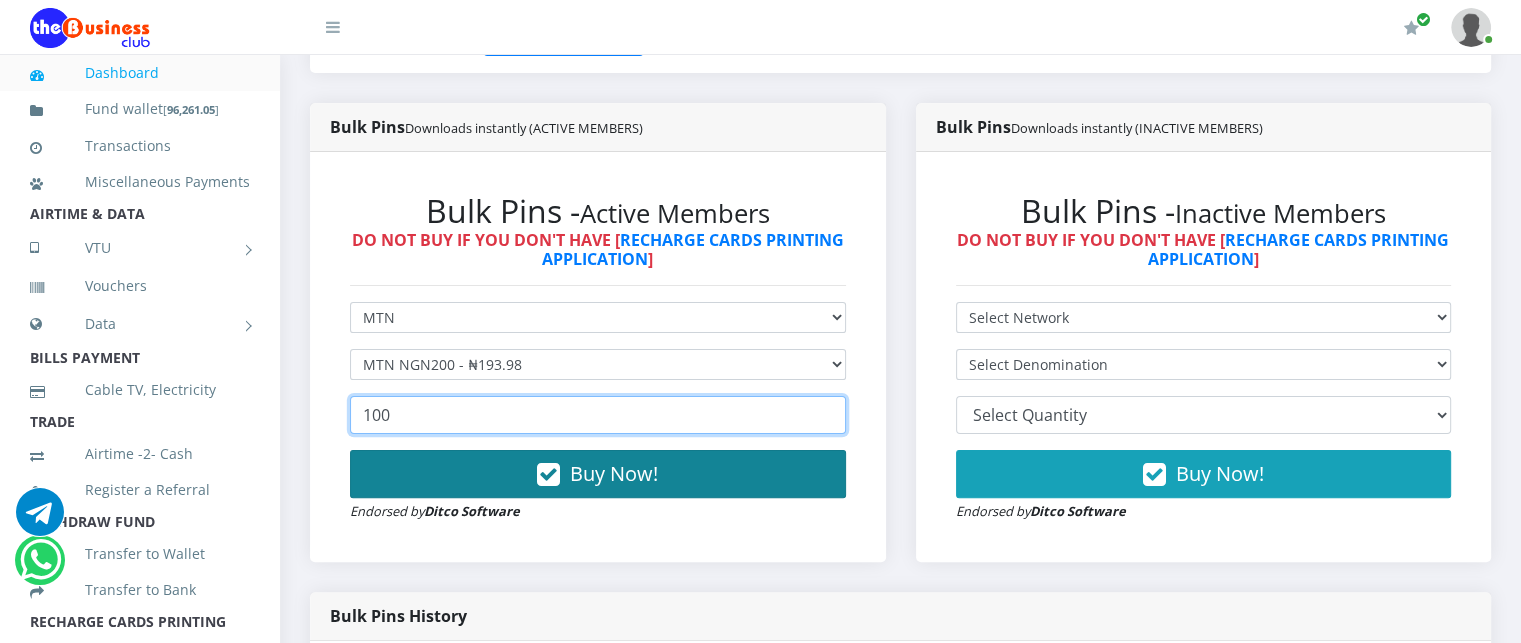 type on "100" 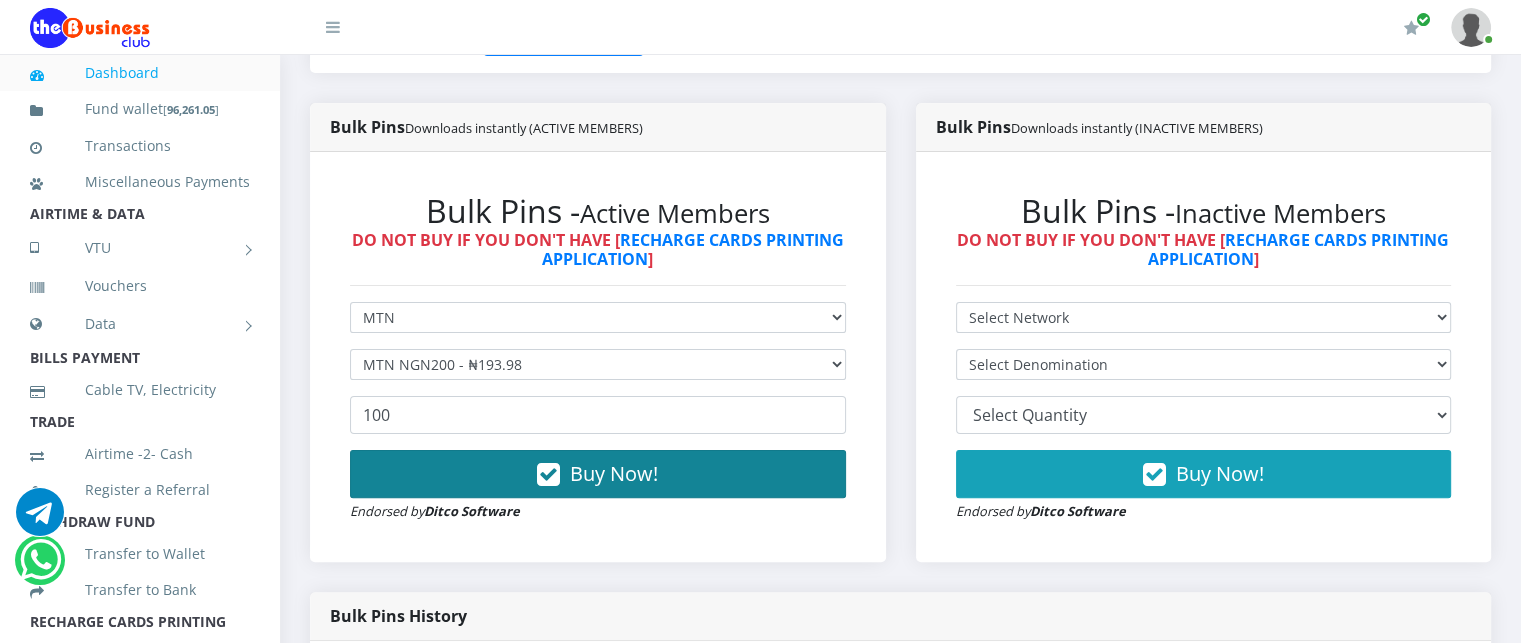 click on "Buy Now!" at bounding box center (598, 474) 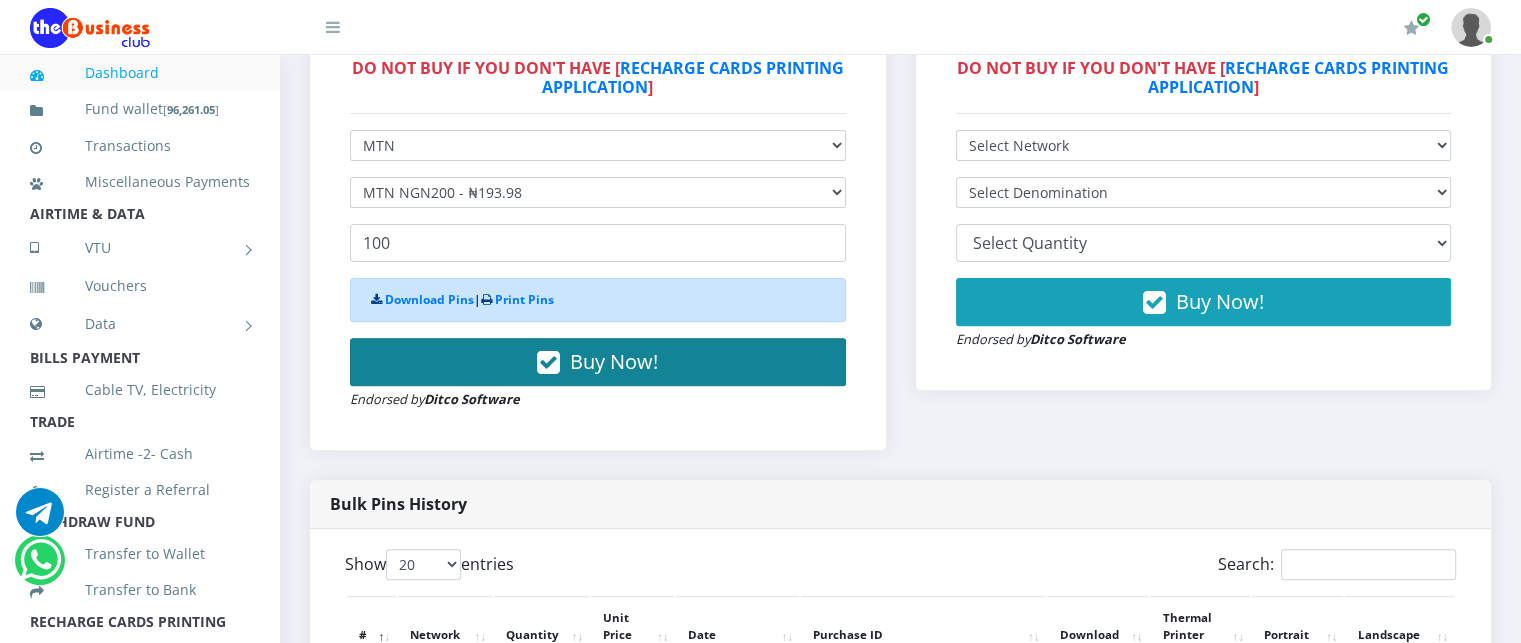 scroll, scrollTop: 653, scrollLeft: 0, axis: vertical 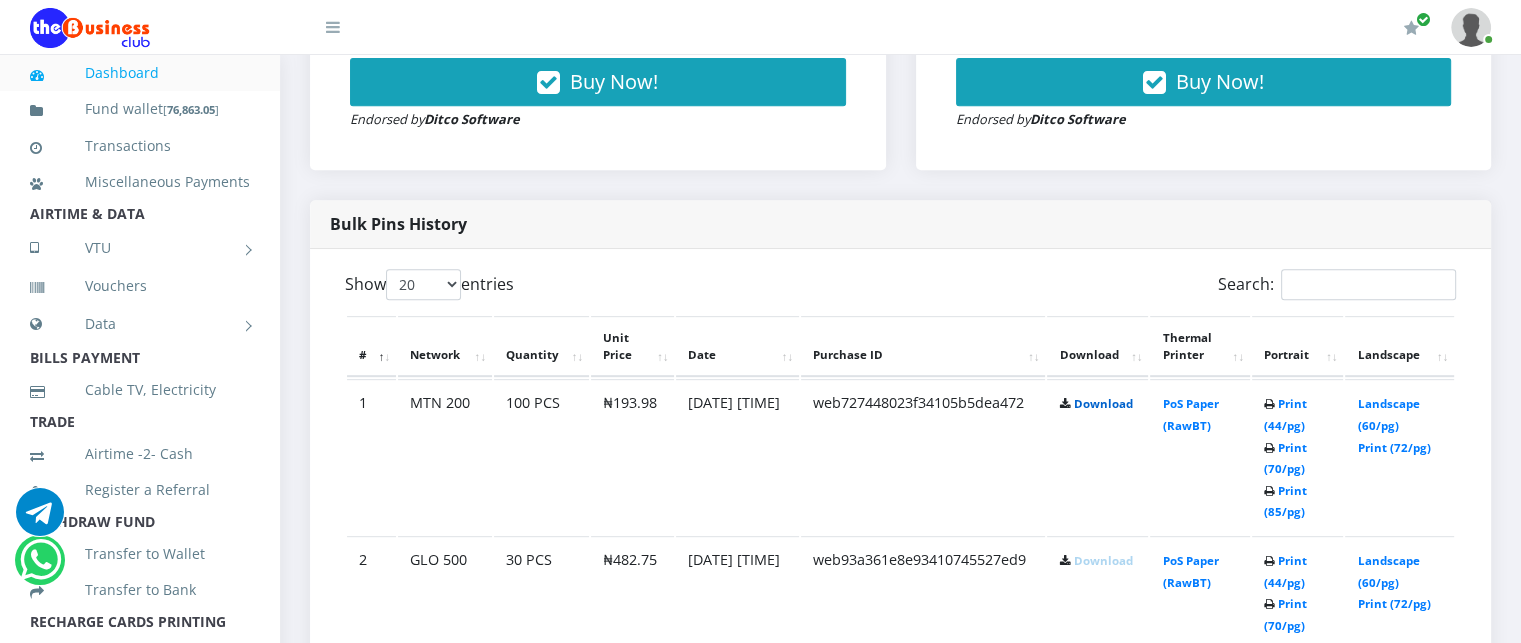 click on "Download" at bounding box center [1102, 403] 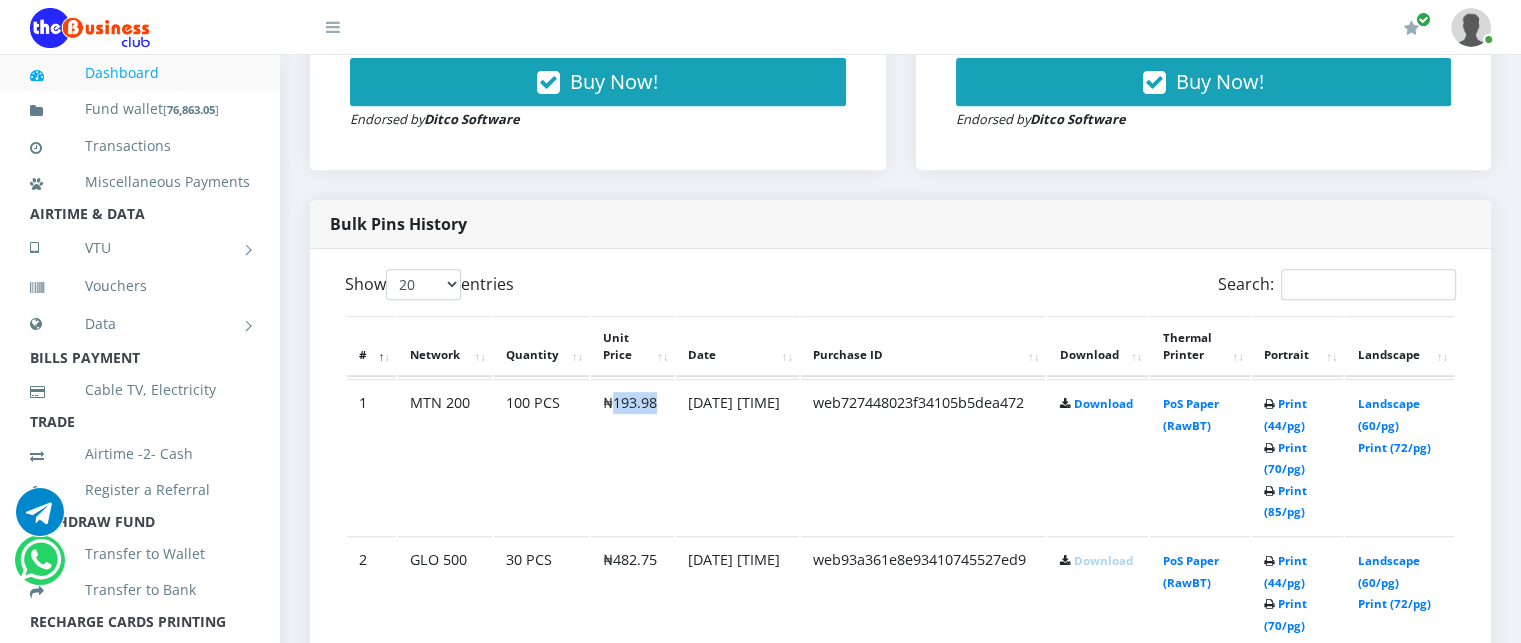 drag, startPoint x: 610, startPoint y: 423, endPoint x: 667, endPoint y: 423, distance: 57 